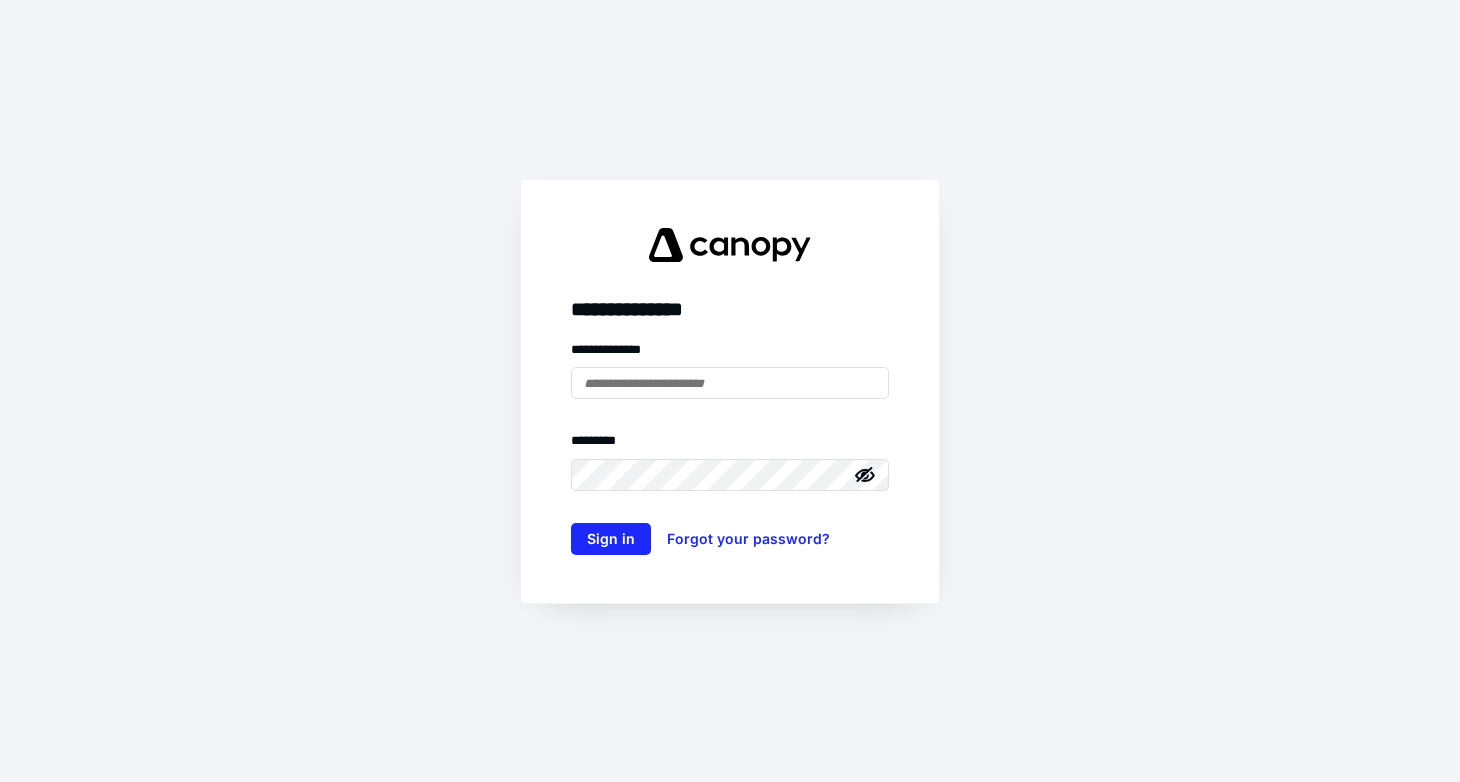 scroll, scrollTop: 0, scrollLeft: 0, axis: both 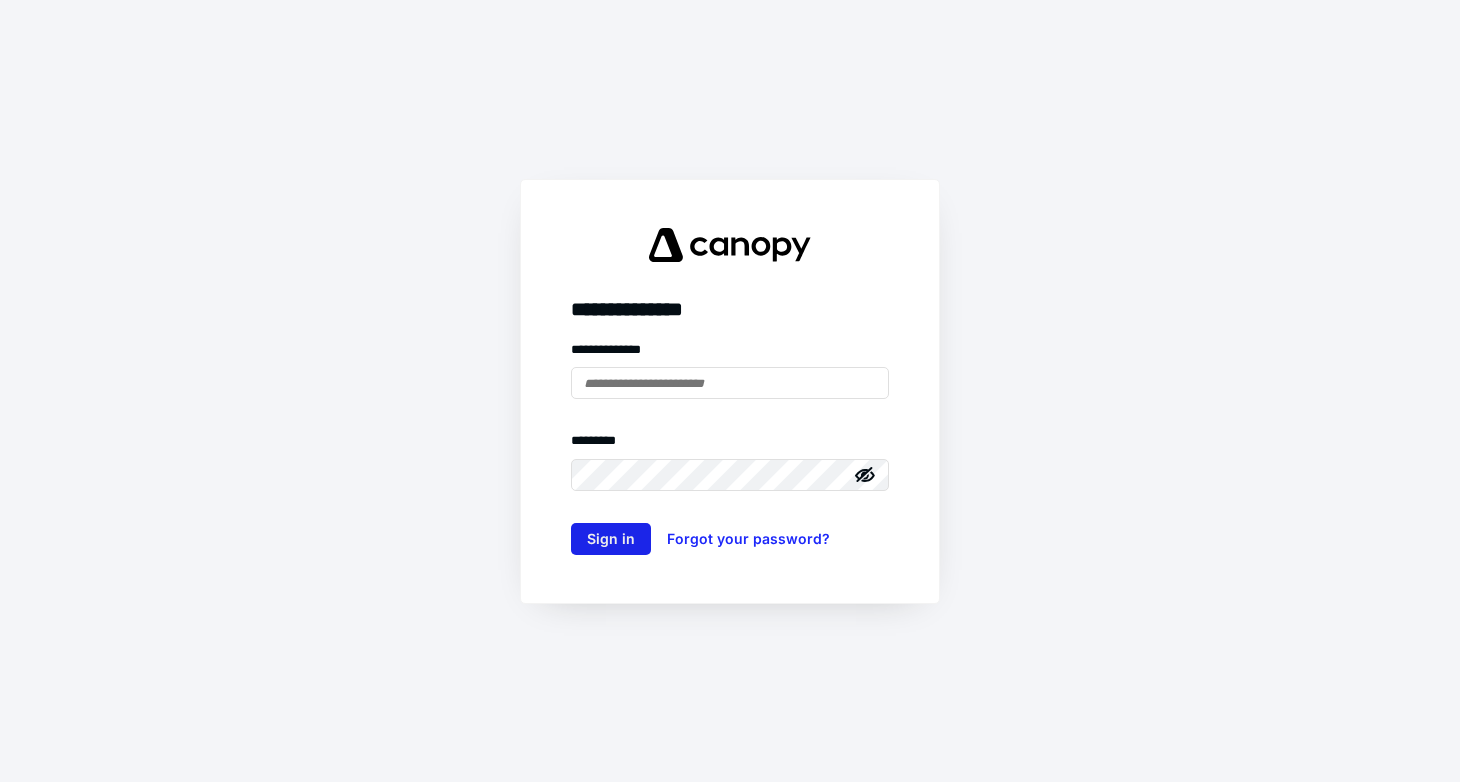 type on "**********" 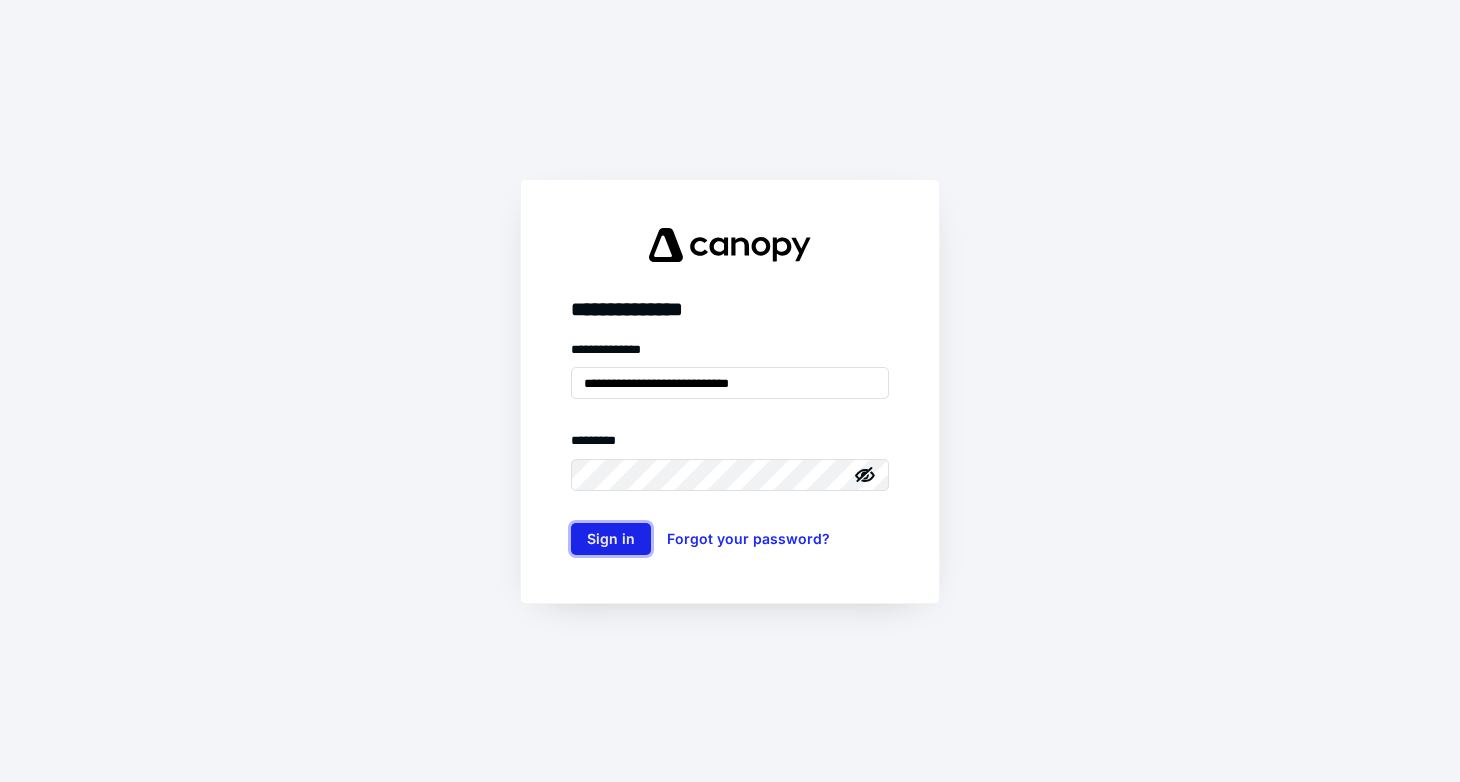 click on "Sign in" at bounding box center (611, 539) 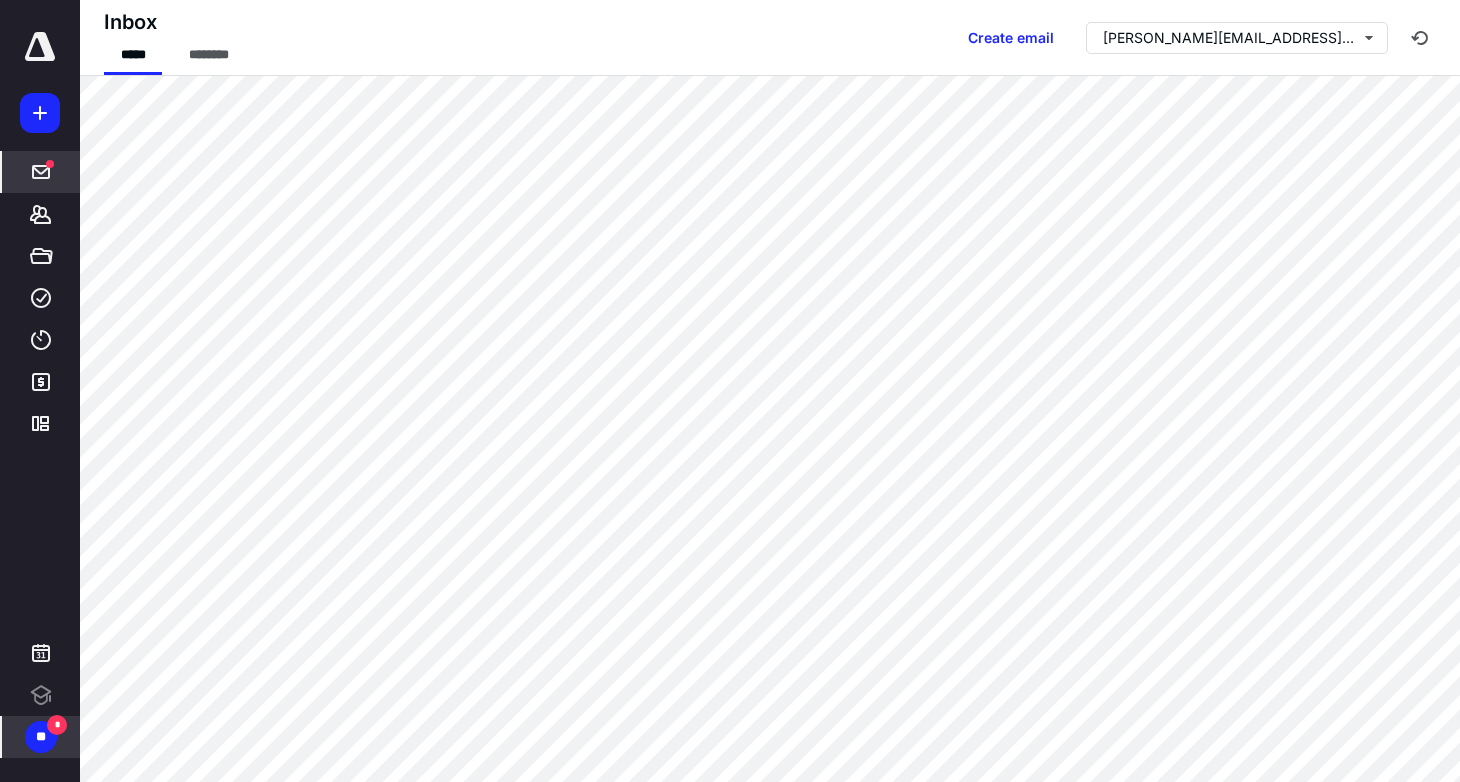 scroll, scrollTop: 0, scrollLeft: 0, axis: both 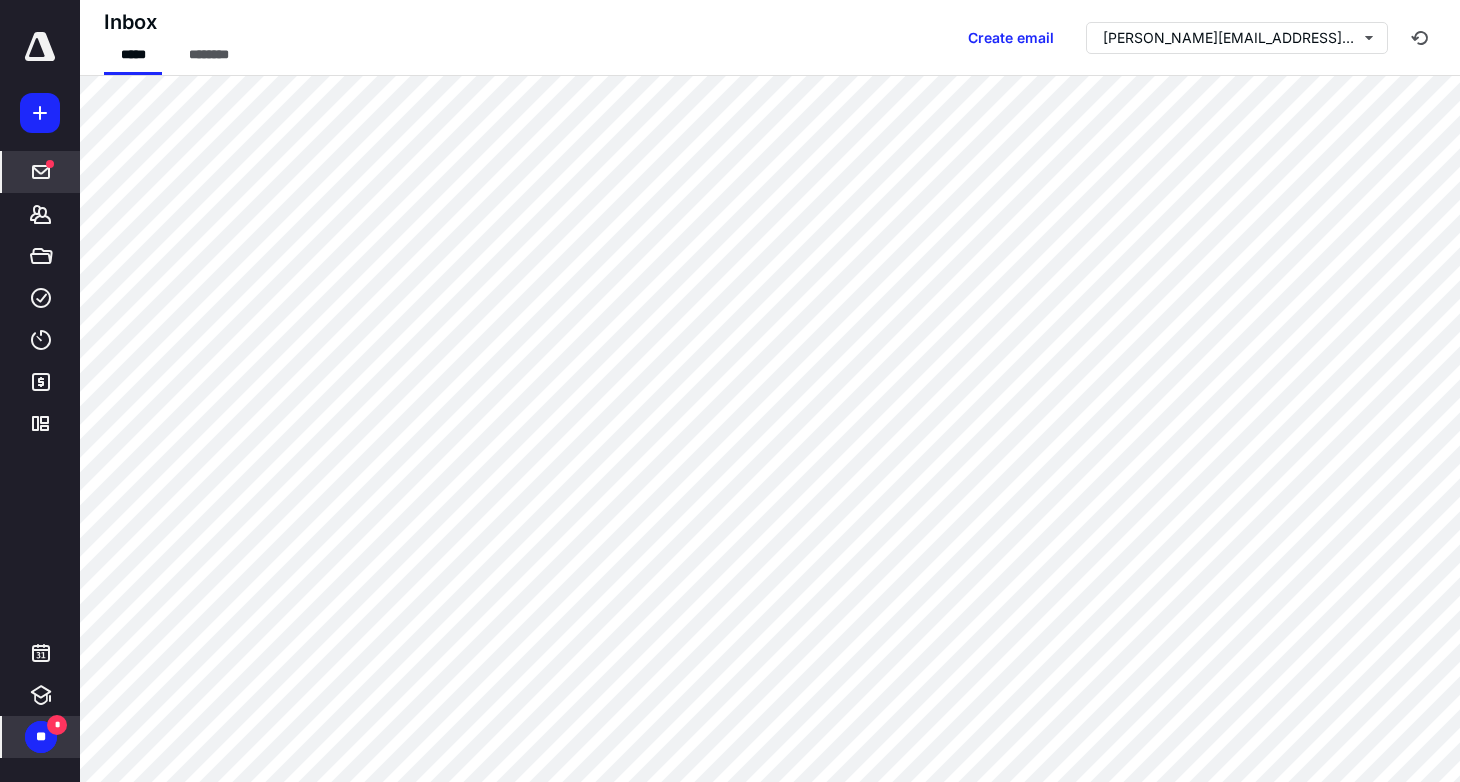 click on "**" at bounding box center (41, 737) 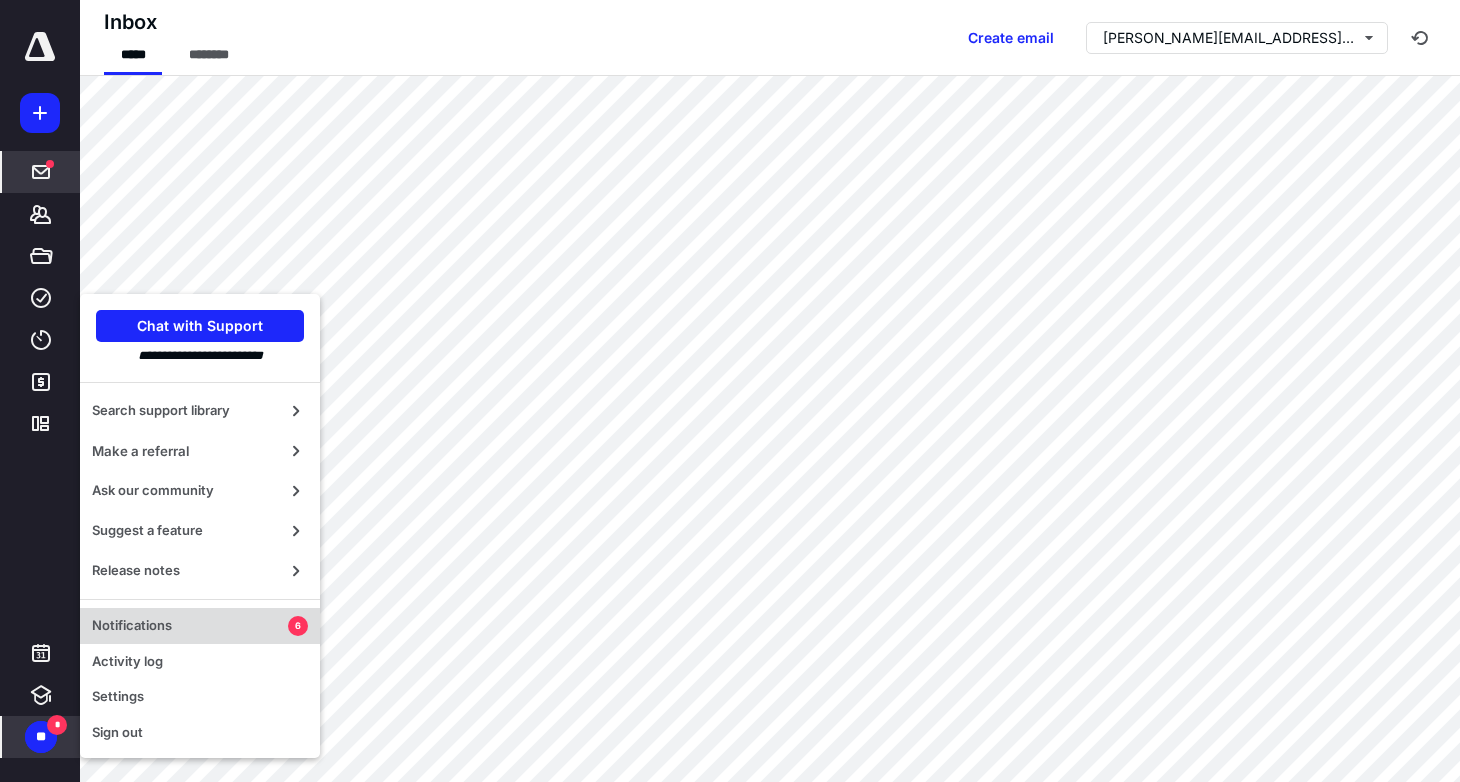 click on "Notifications" at bounding box center (190, 626) 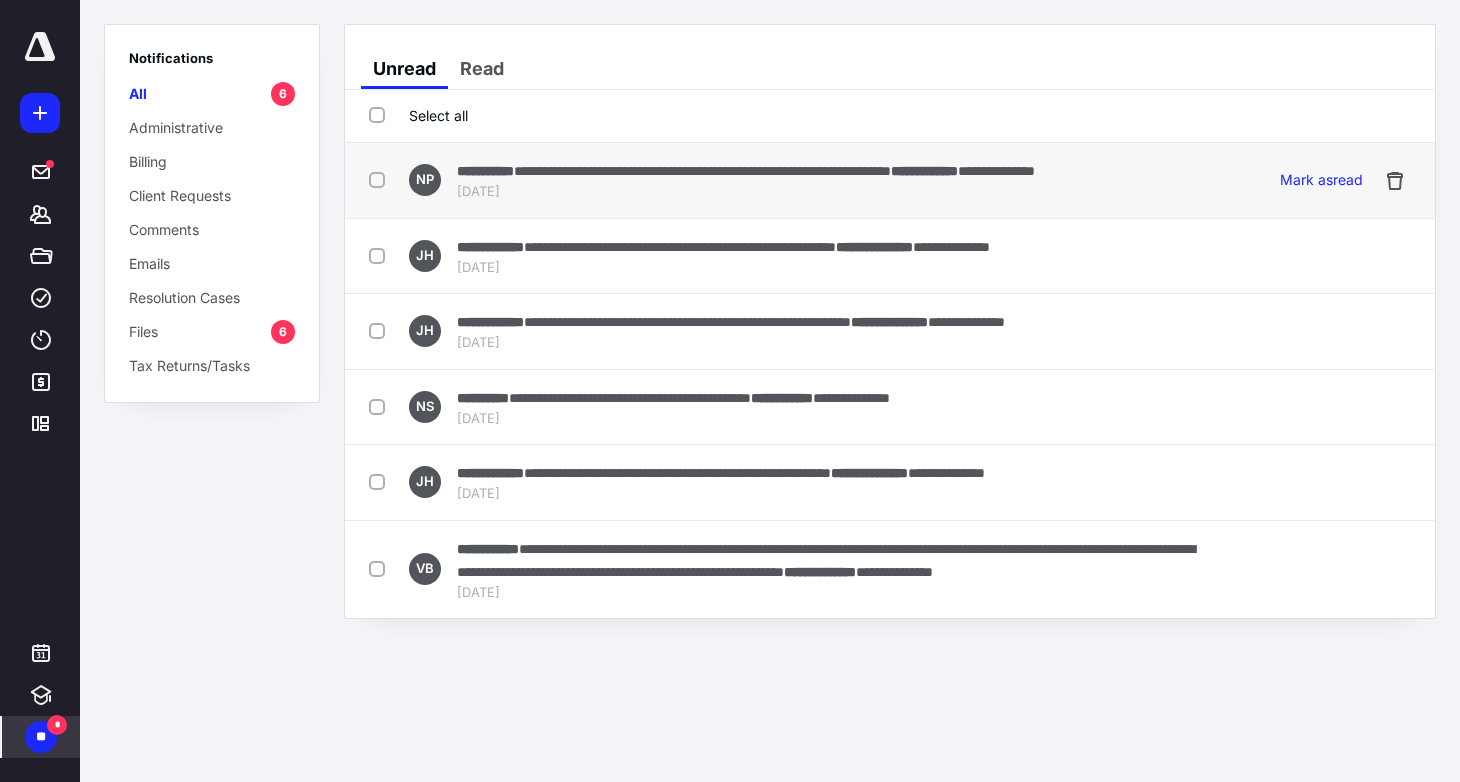 click on "**********" at bounding box center [702, 171] 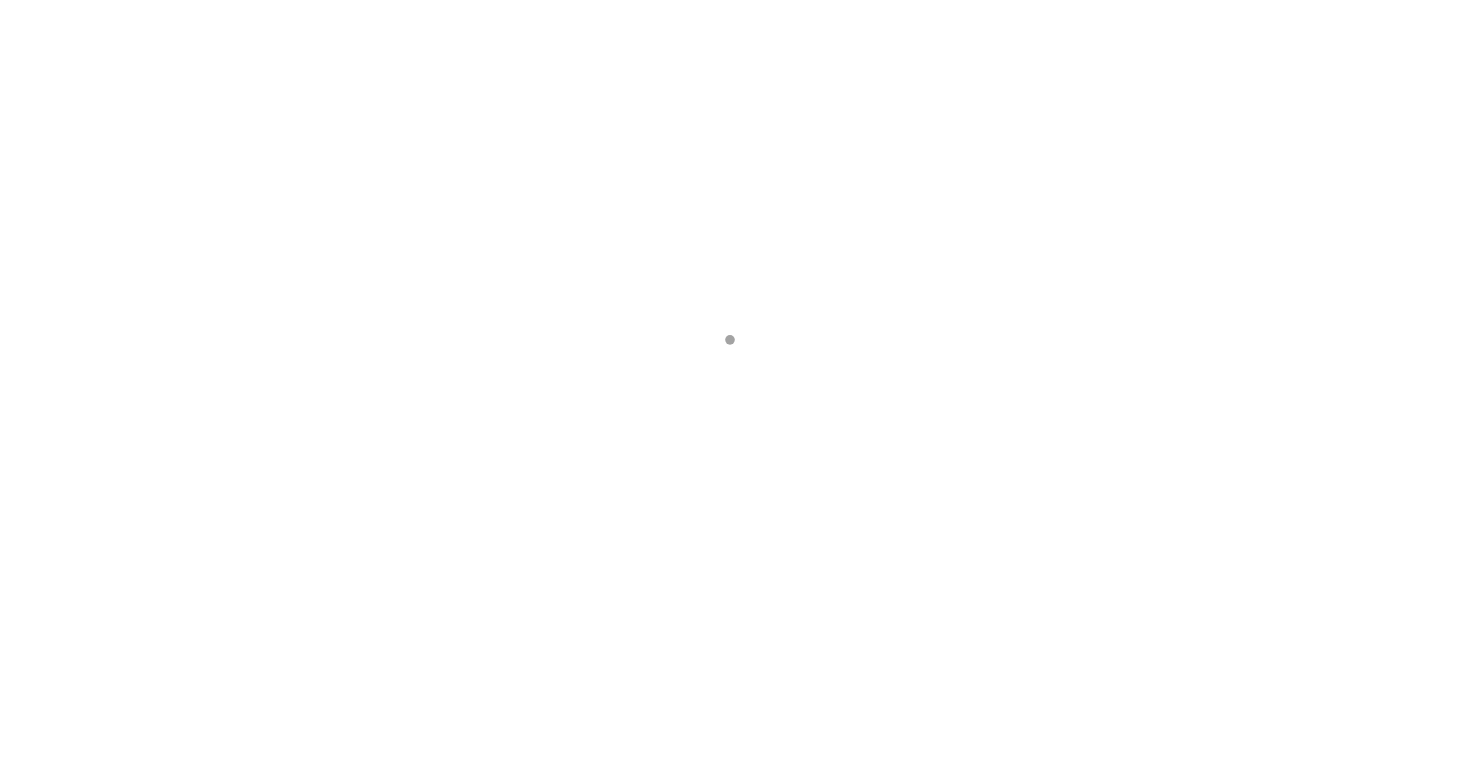 scroll, scrollTop: 0, scrollLeft: 0, axis: both 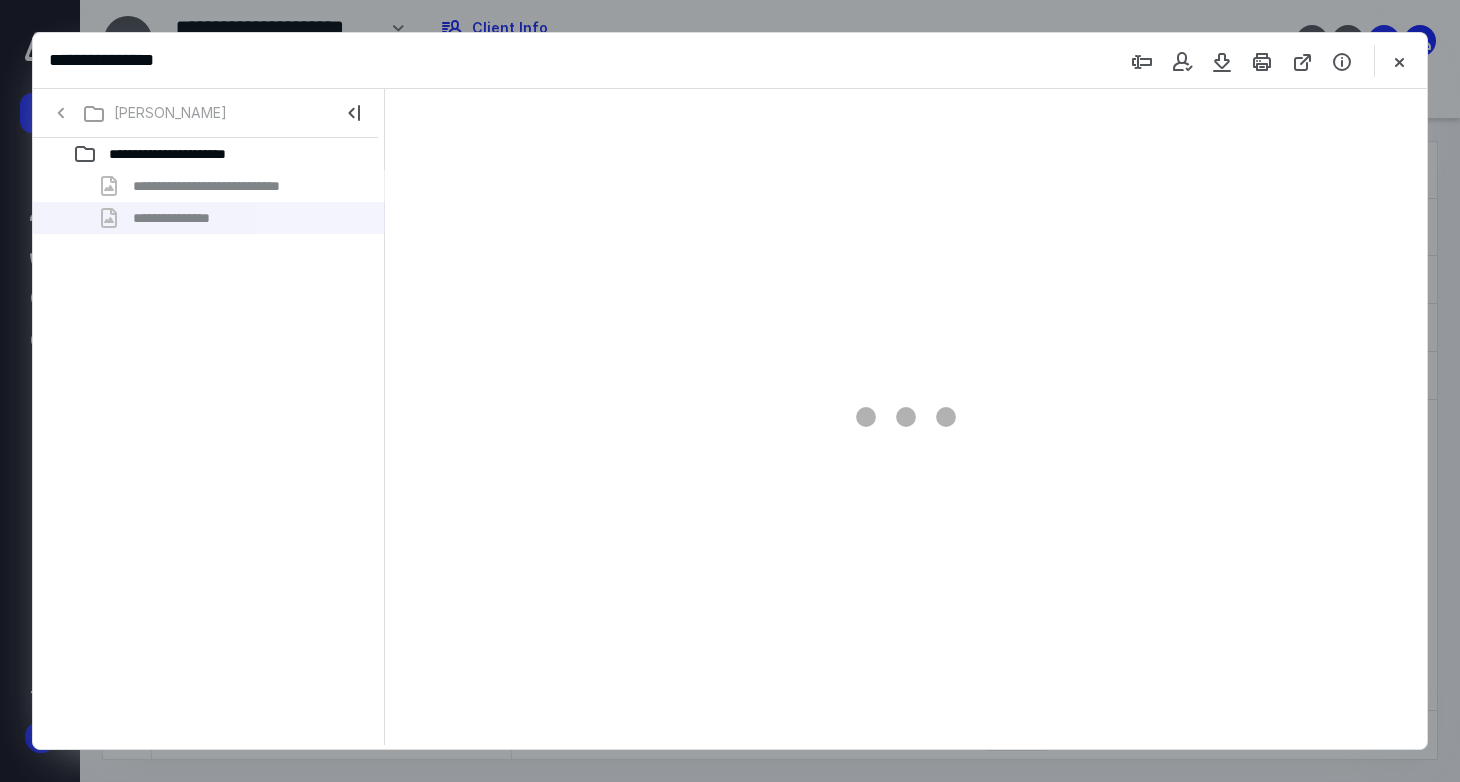 type on "73" 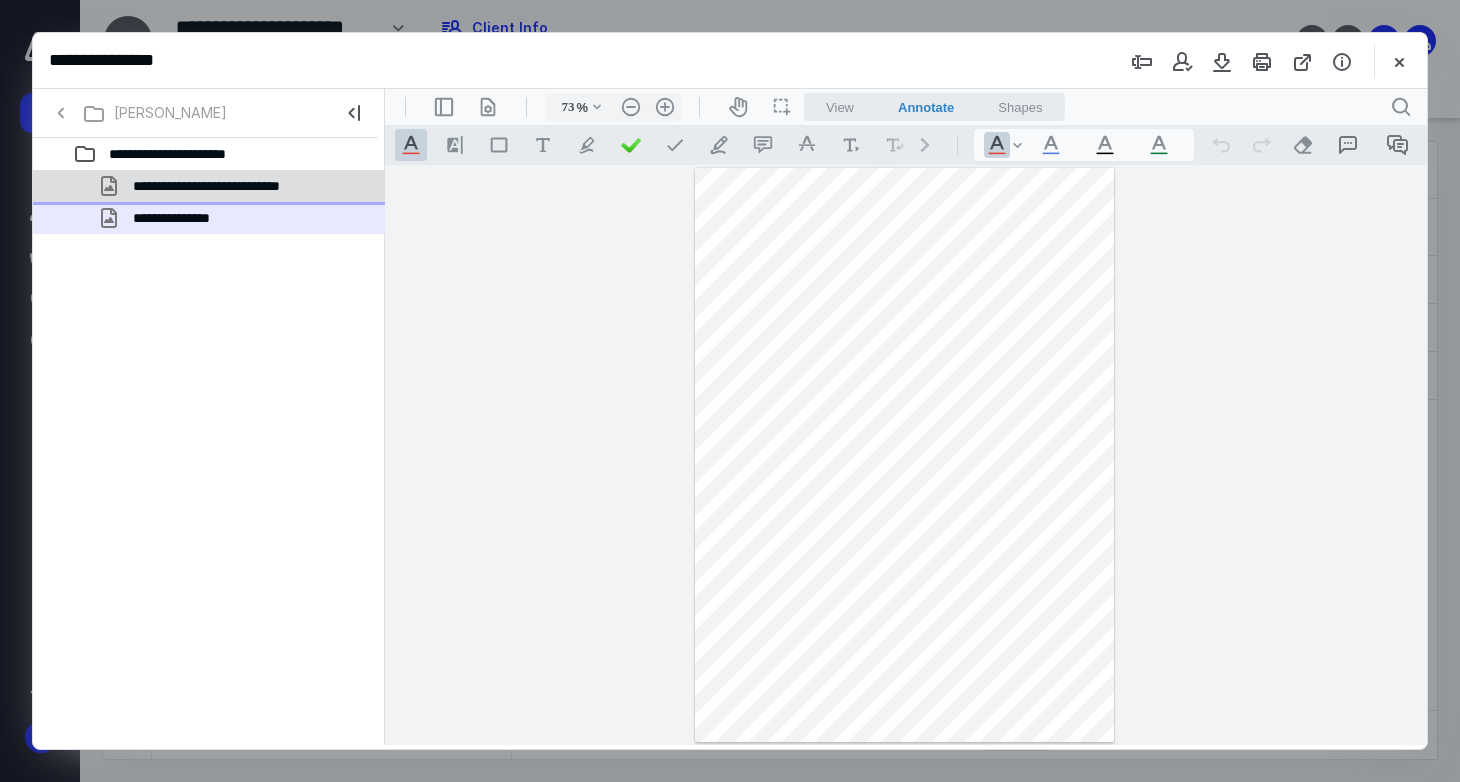 click on "**********" at bounding box center [222, 186] 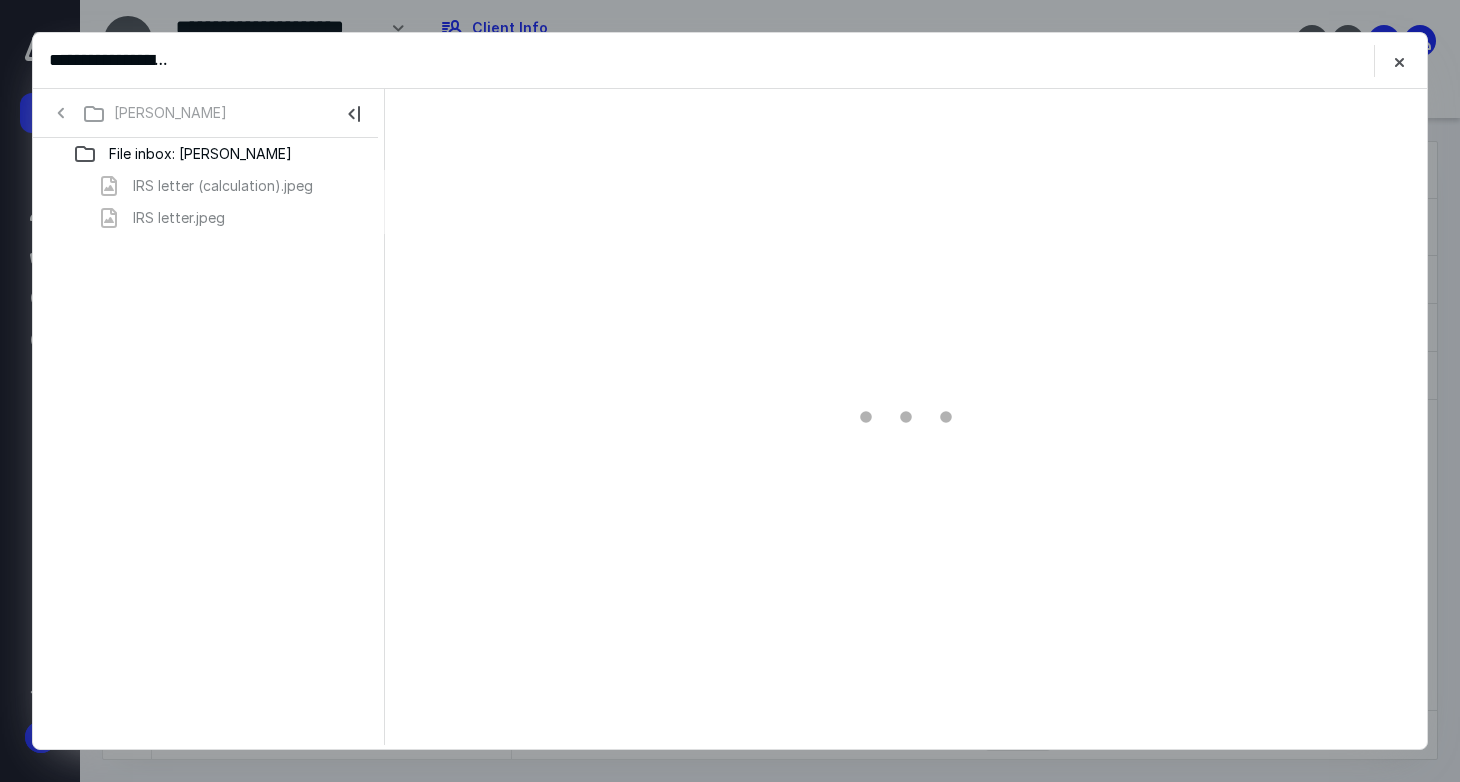 scroll, scrollTop: 0, scrollLeft: 0, axis: both 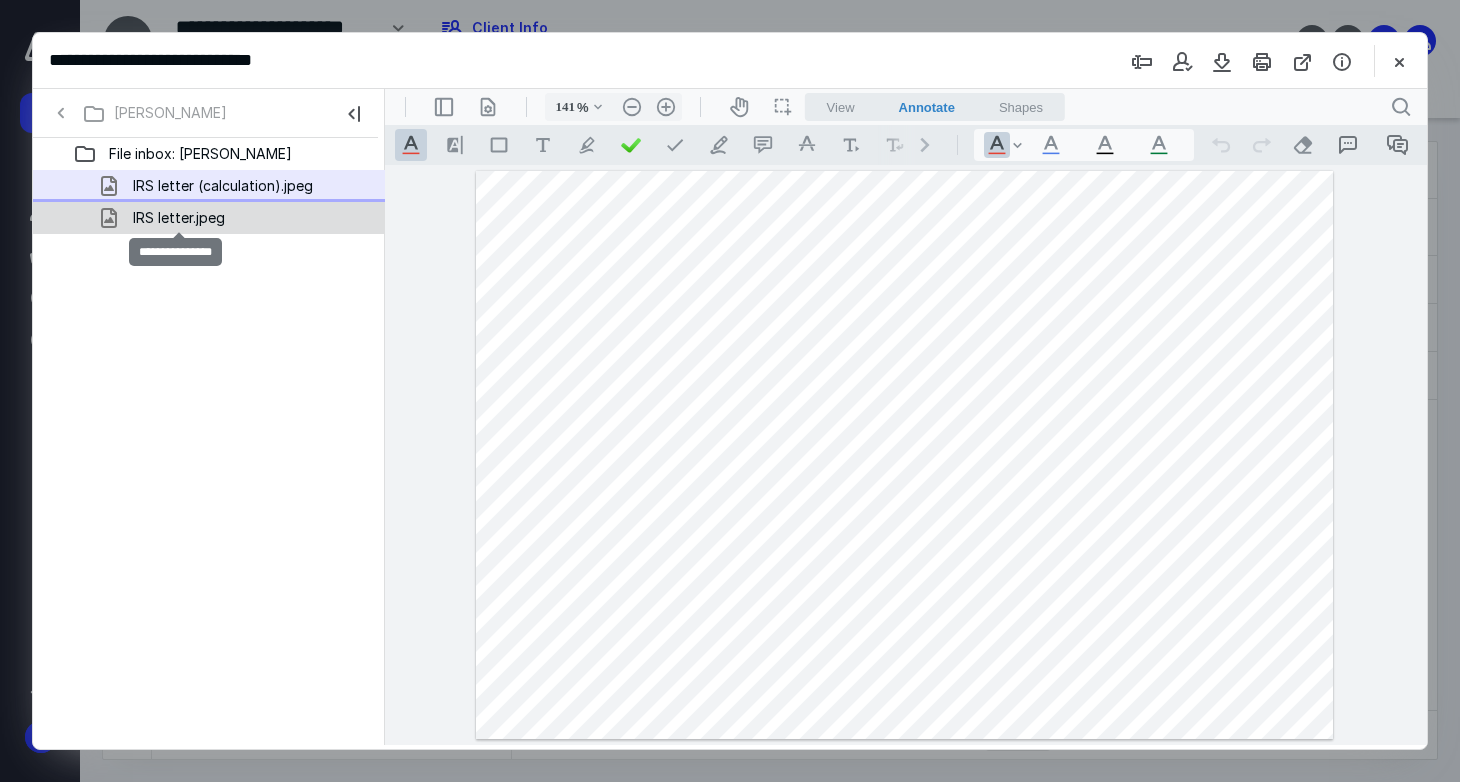 click on "IRS letter.jpeg" at bounding box center [179, 218] 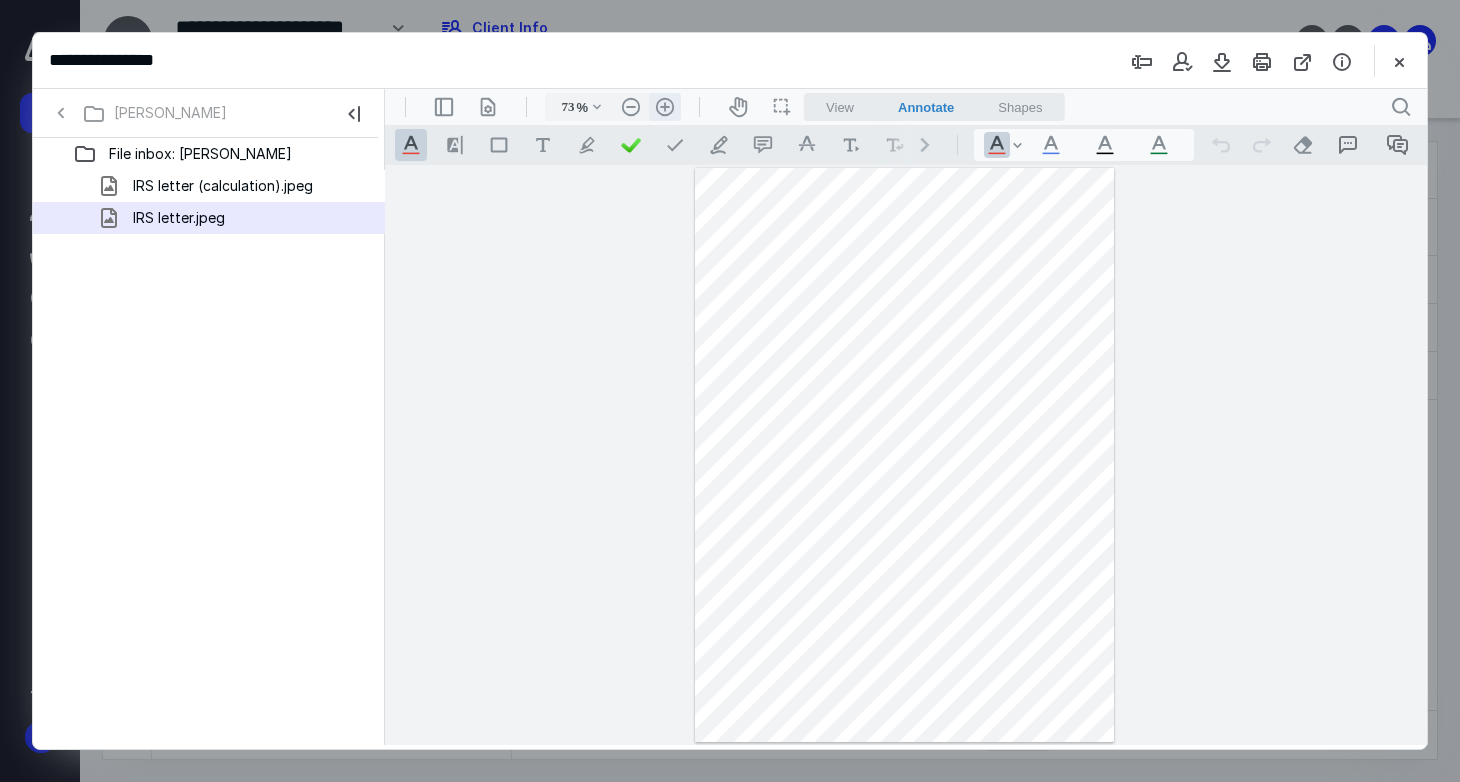 click on ".cls-1{fill:#abb0c4;} icon - header - zoom - in - line" at bounding box center (665, 107) 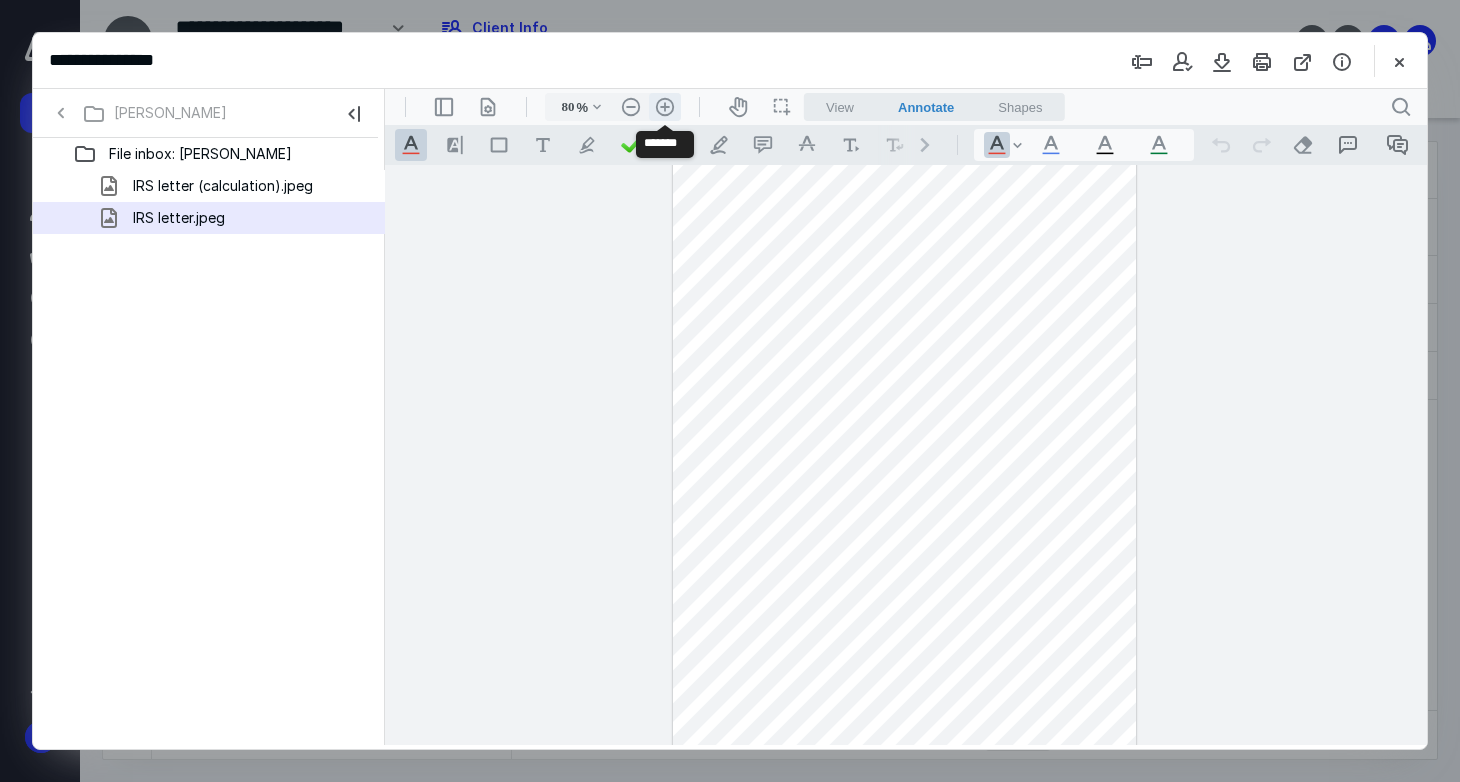 click on ".cls-1{fill:#abb0c4;} icon - header - zoom - in - line" at bounding box center (665, 107) 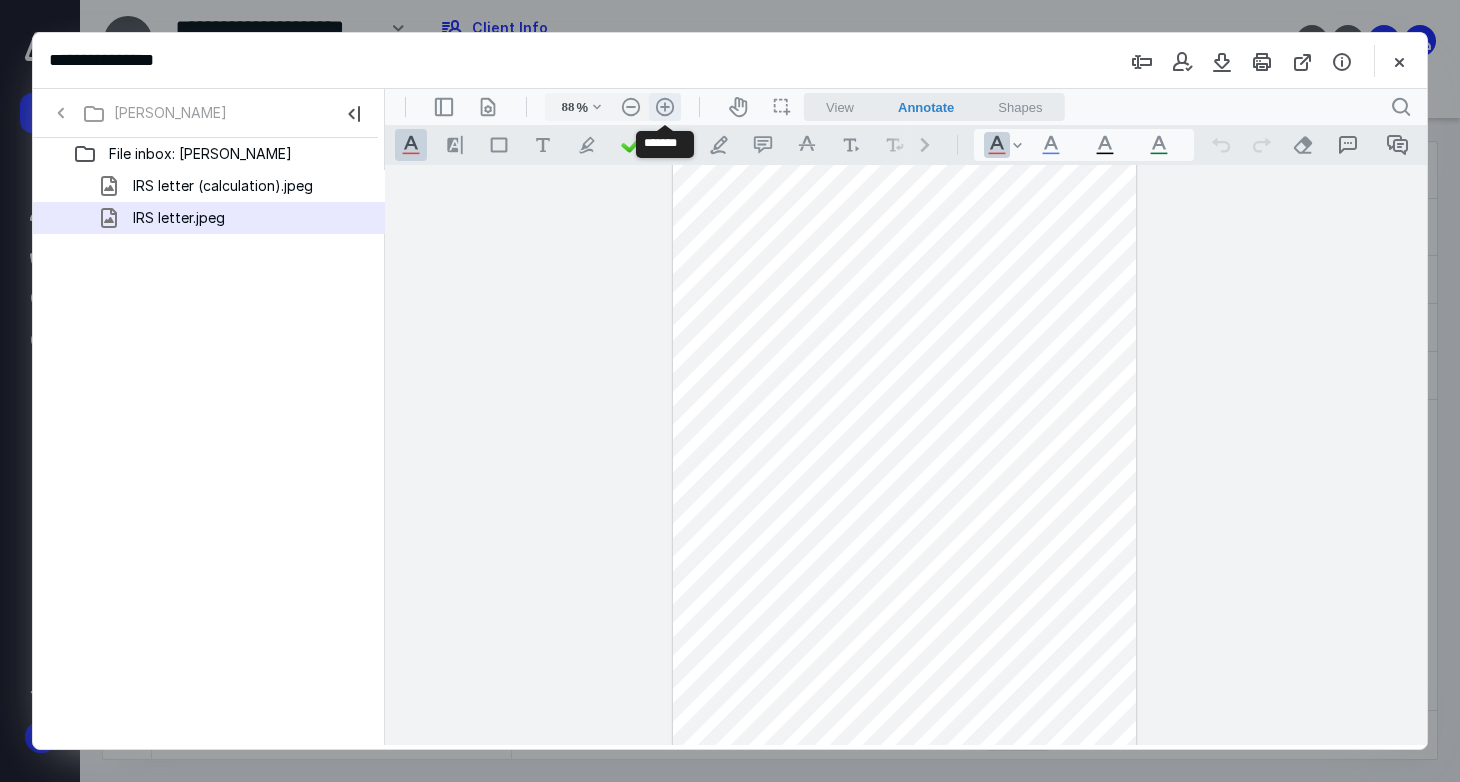 scroll, scrollTop: 52, scrollLeft: 0, axis: vertical 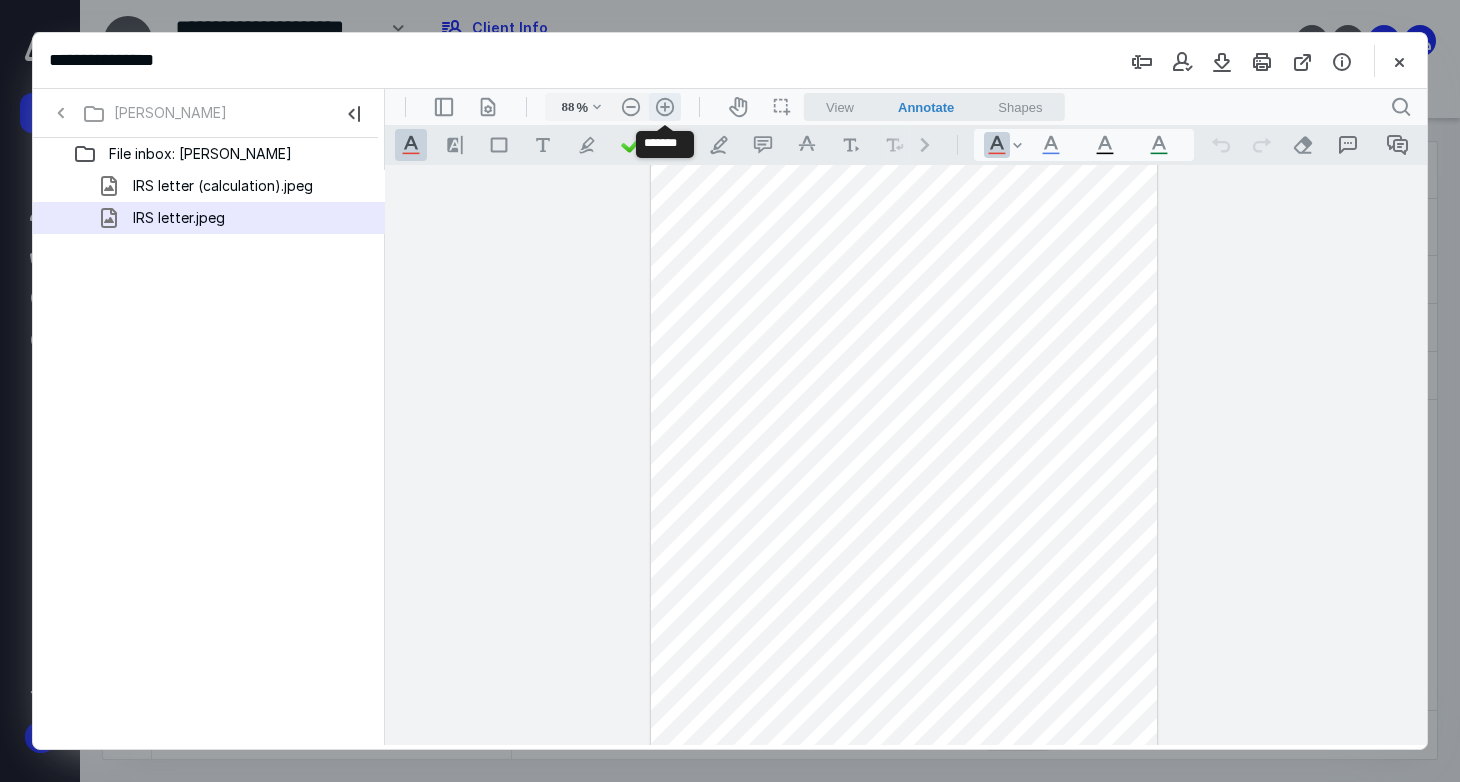 type 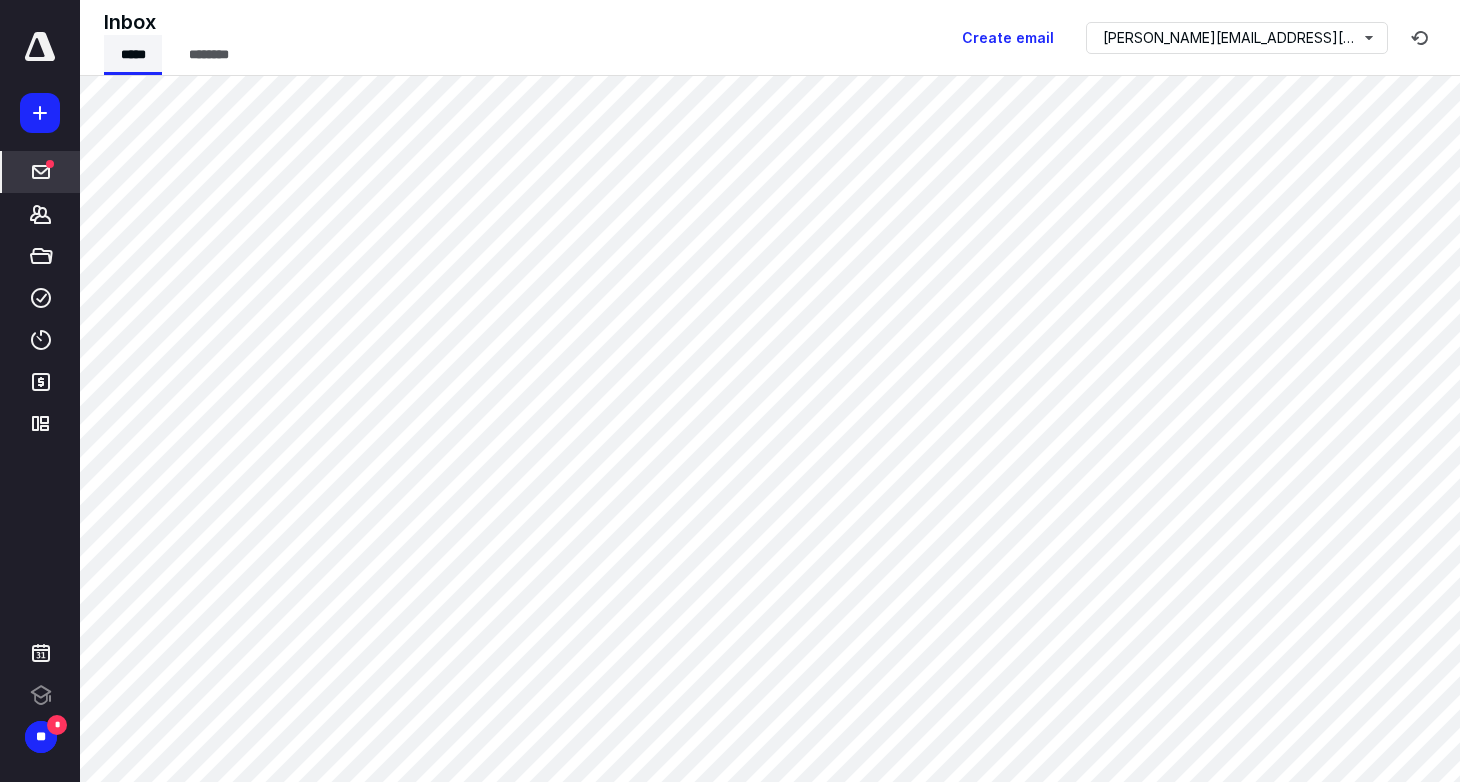 scroll, scrollTop: 0, scrollLeft: 0, axis: both 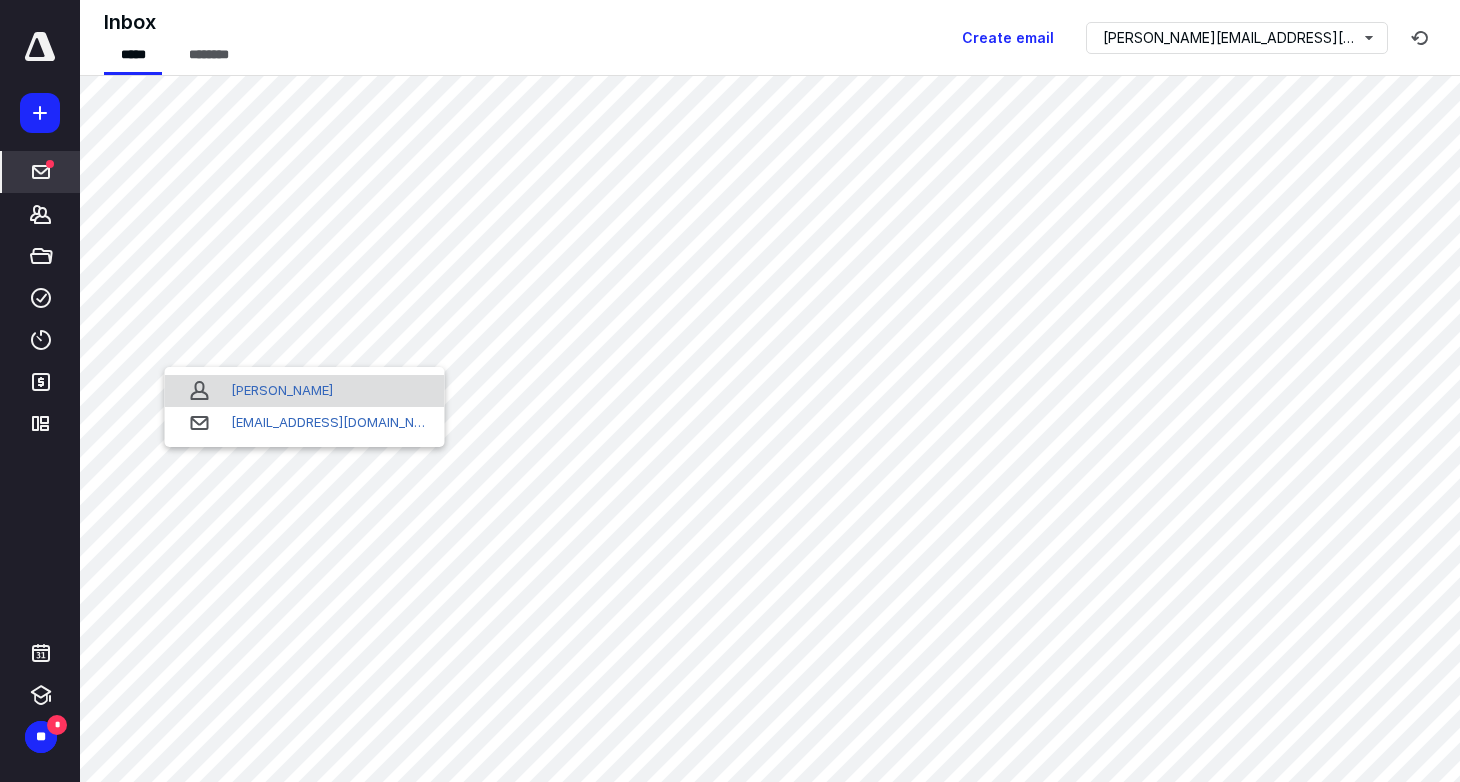 click on "Nicola Christine Port" at bounding box center [278, 391] 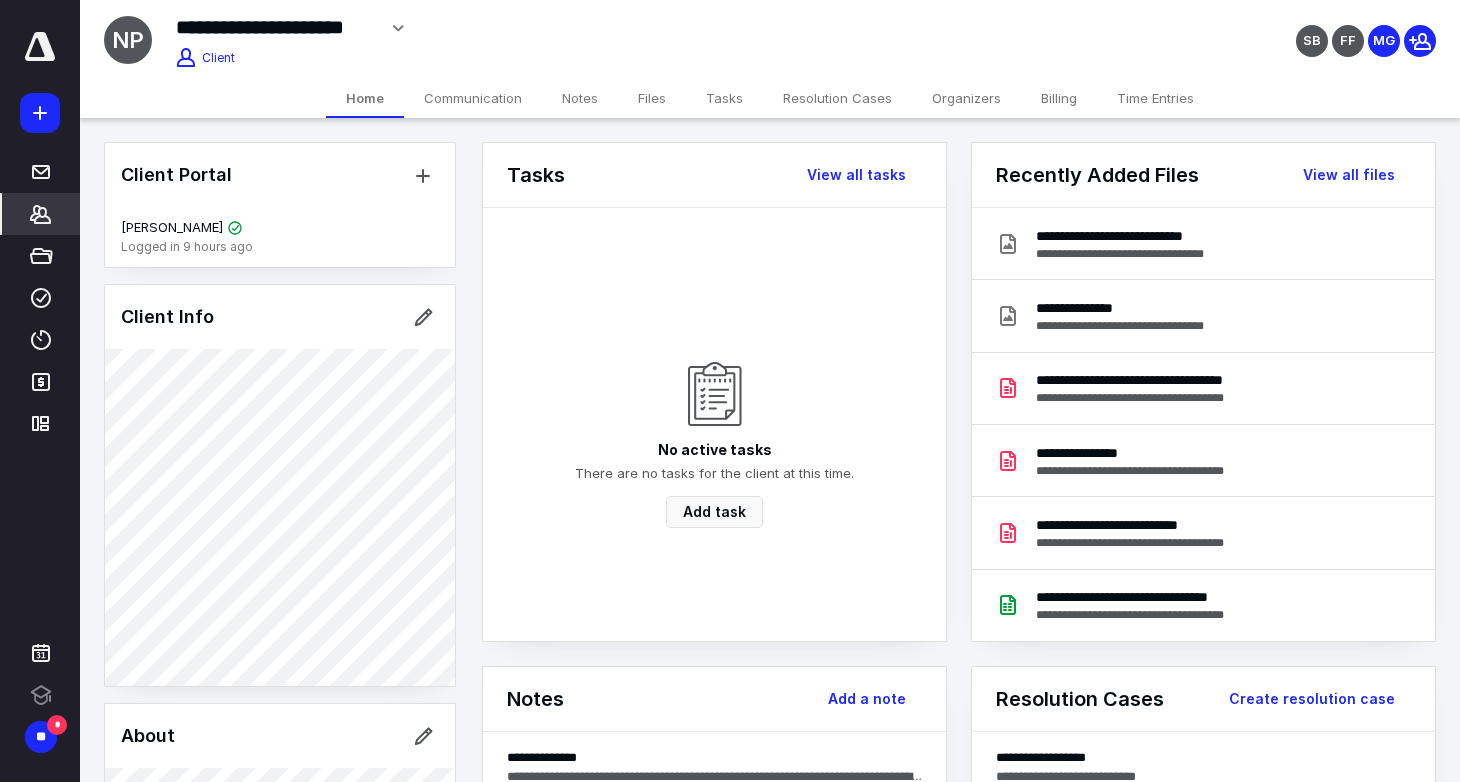 scroll, scrollTop: 0, scrollLeft: 0, axis: both 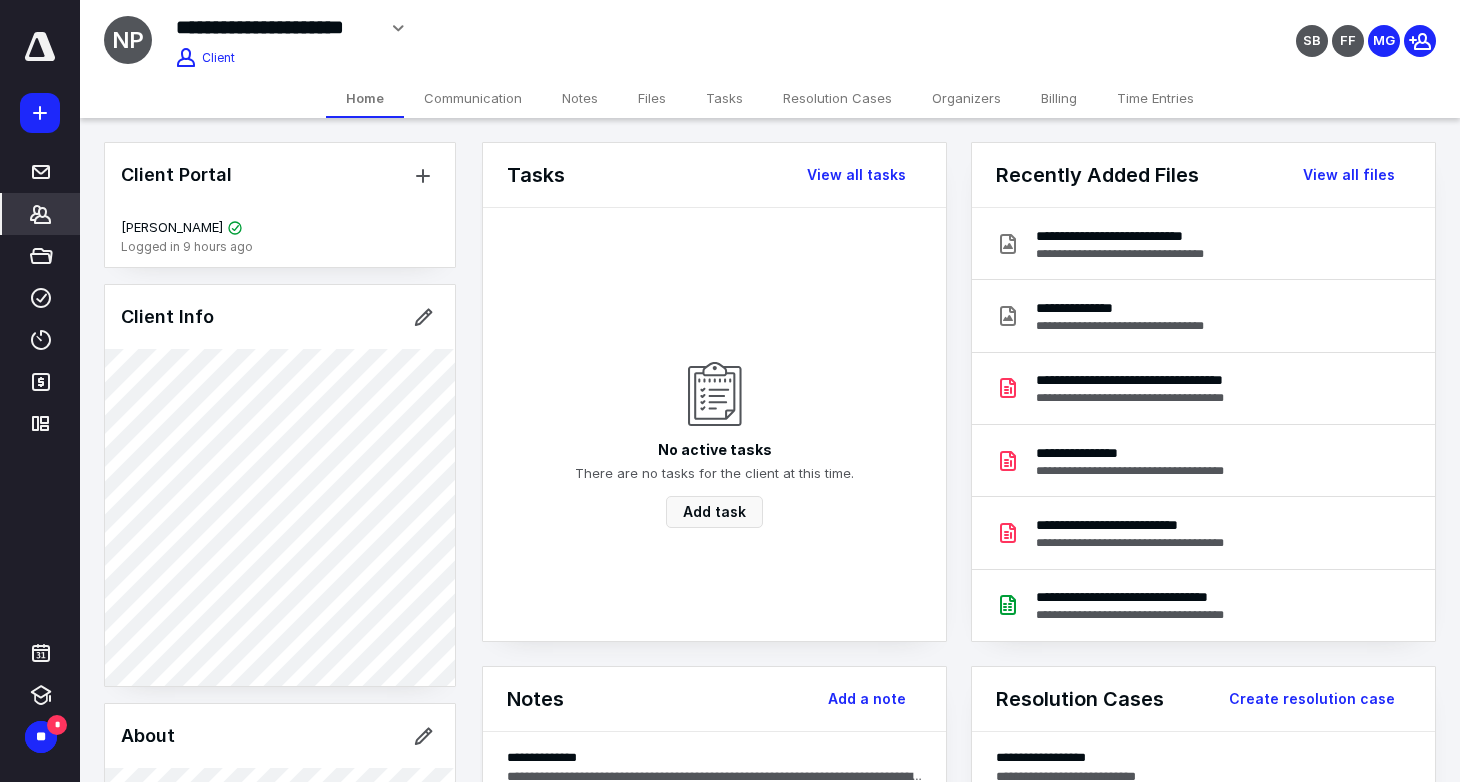 click on "Files" at bounding box center [652, 98] 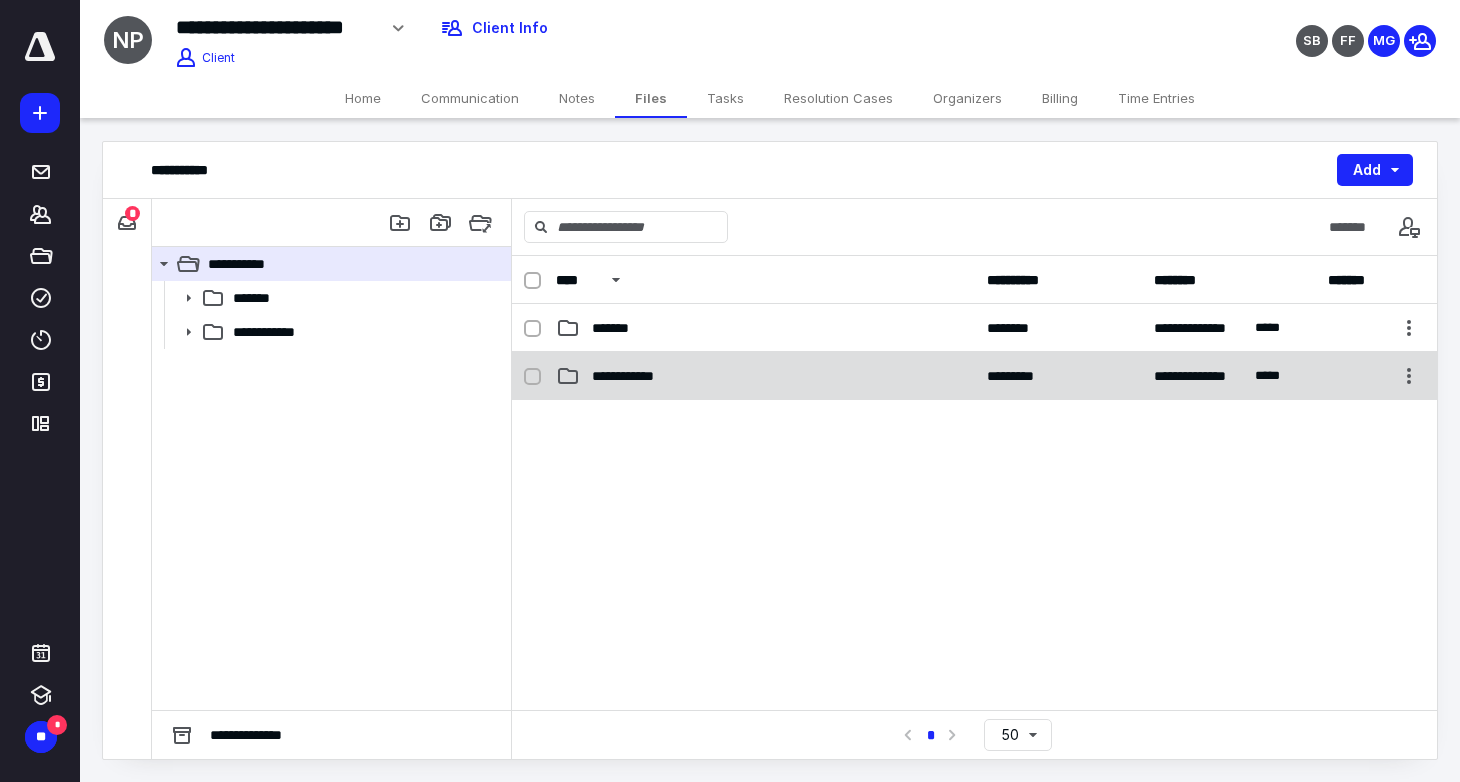 click on "**********" at bounding box center [628, 376] 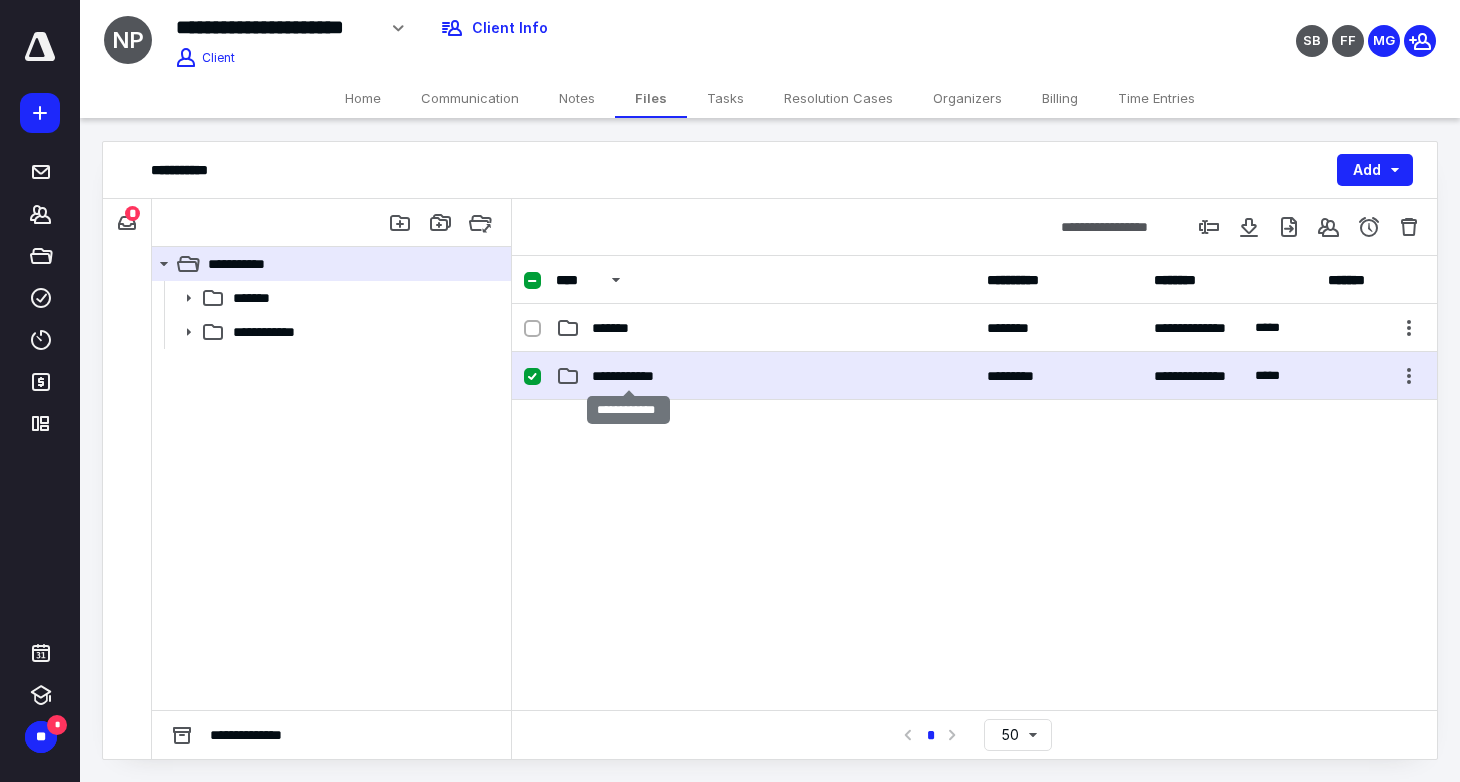 click on "**********" at bounding box center (628, 376) 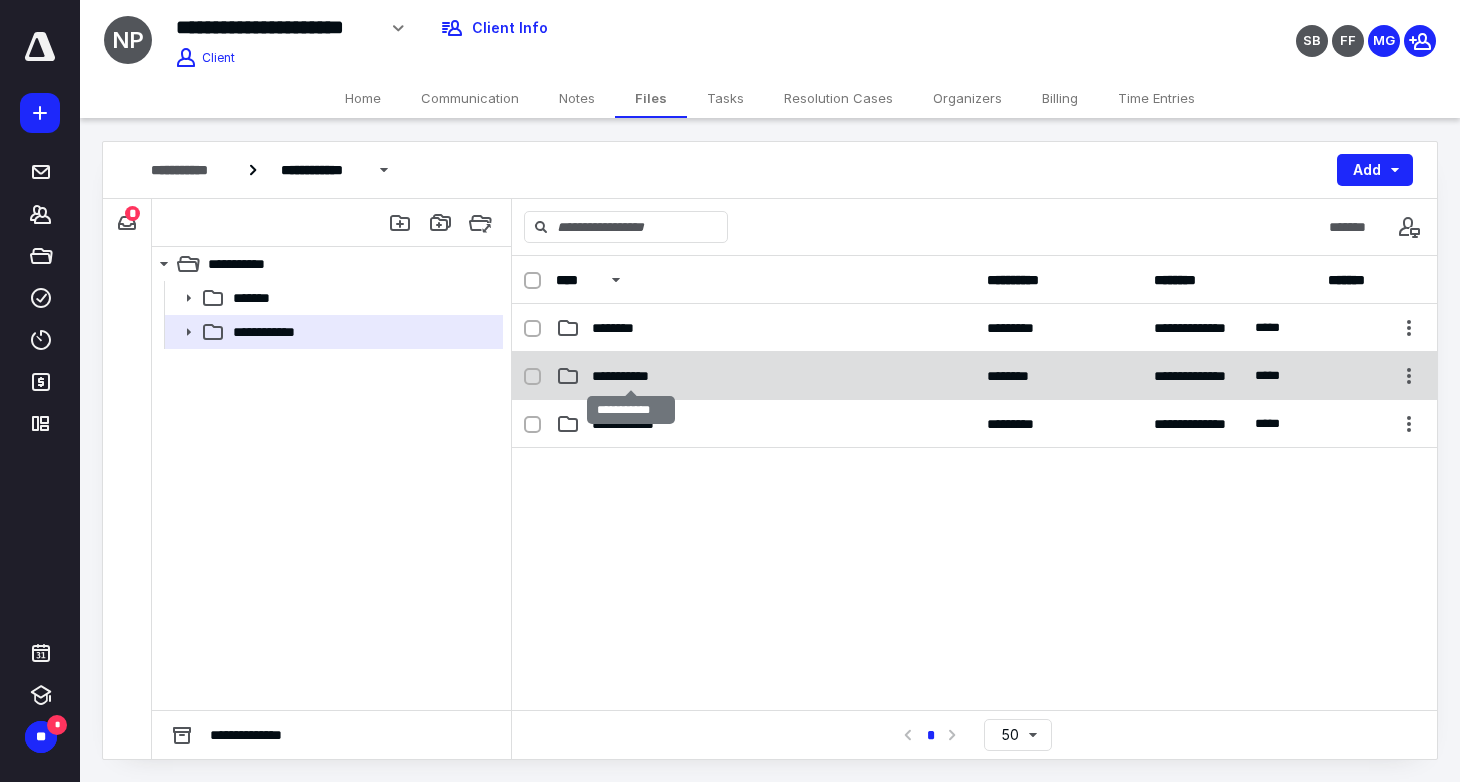 click on "**********" at bounding box center (631, 376) 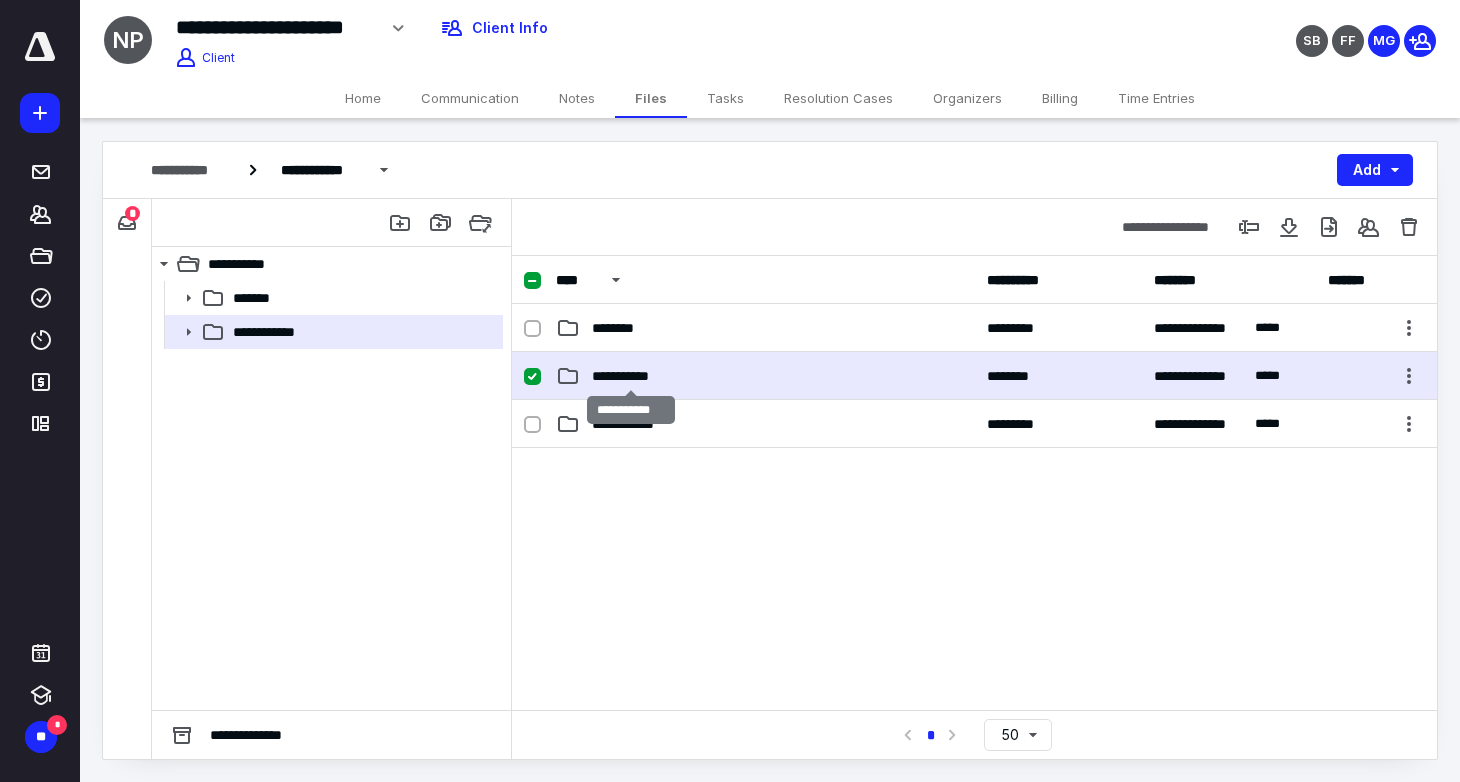 click on "**********" at bounding box center [631, 376] 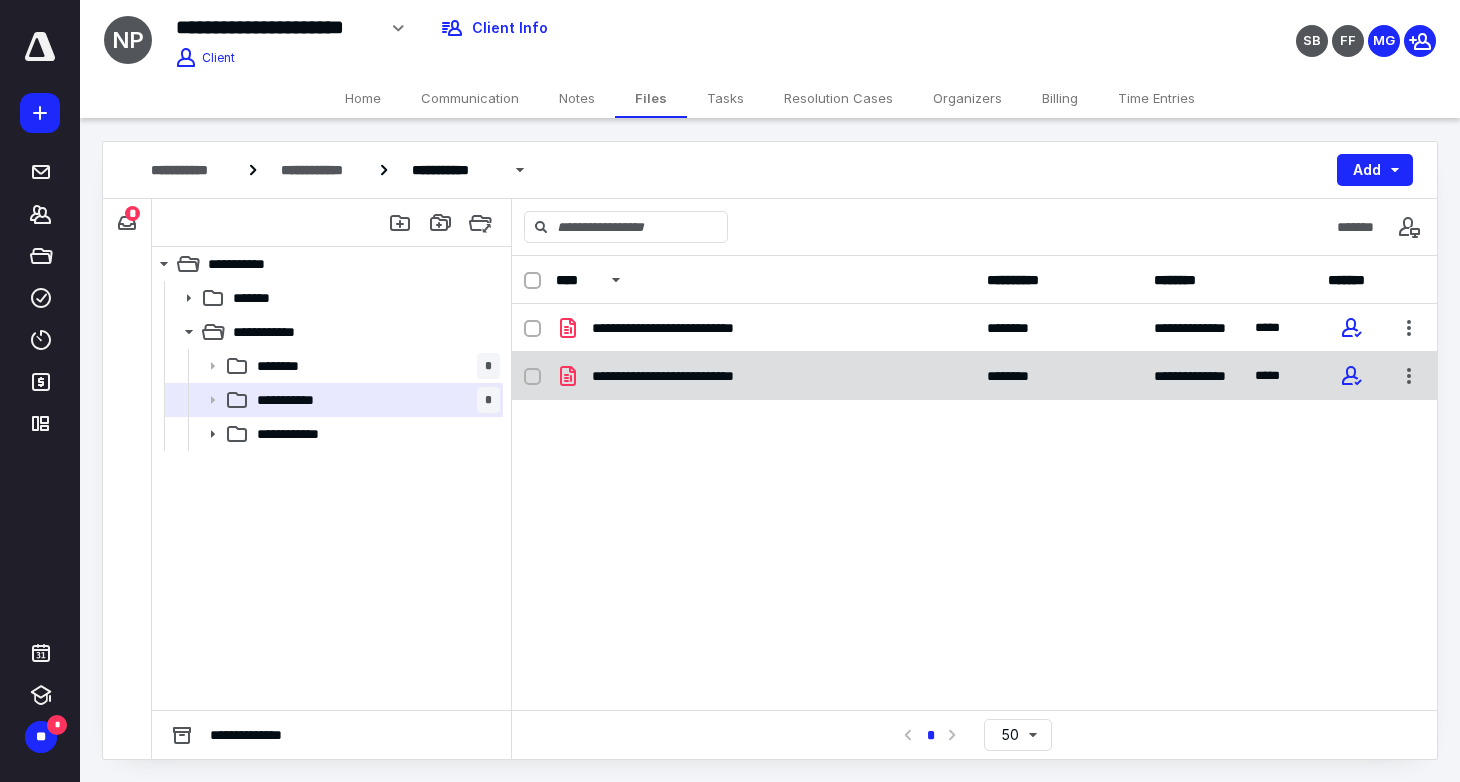 click on "**********" at bounding box center (686, 376) 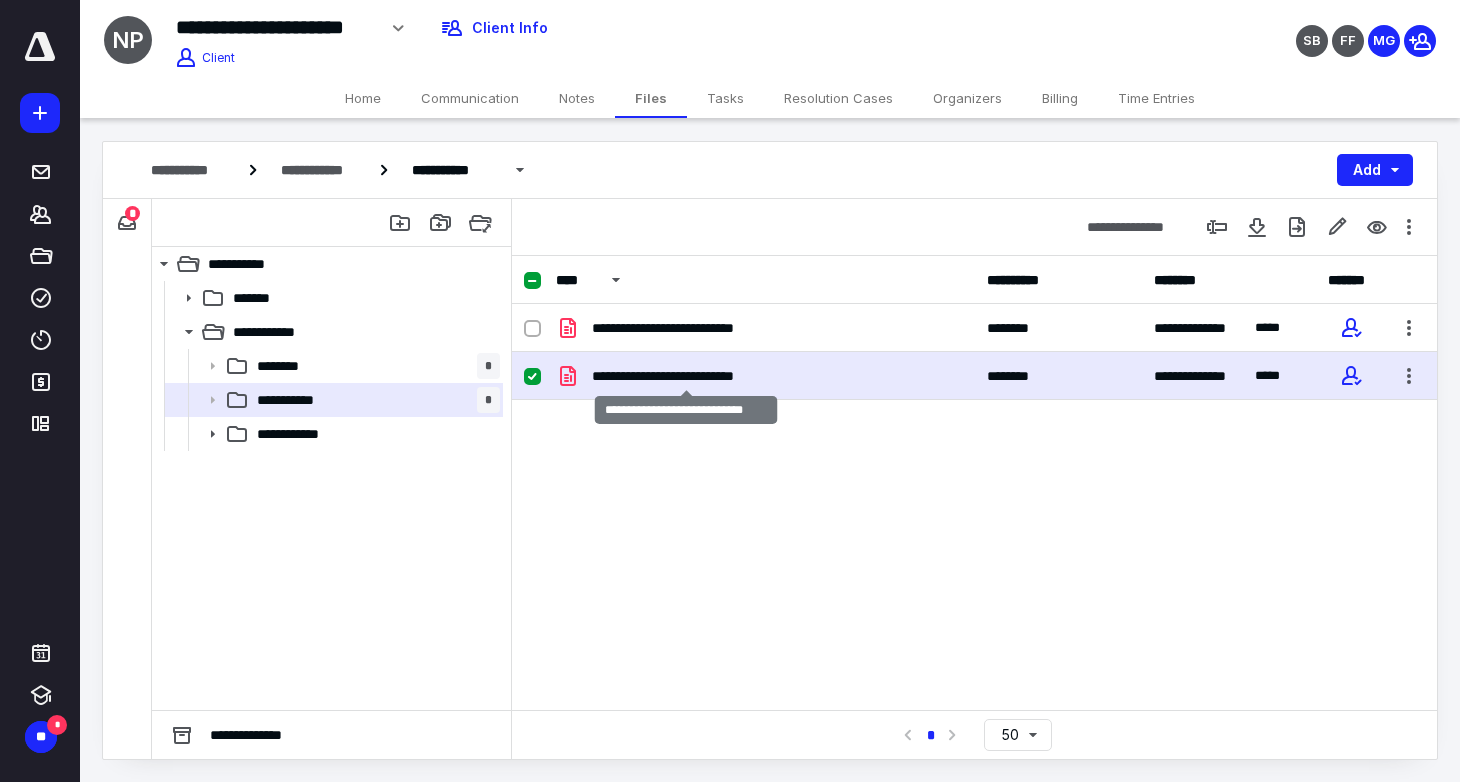 click on "**********" at bounding box center [686, 376] 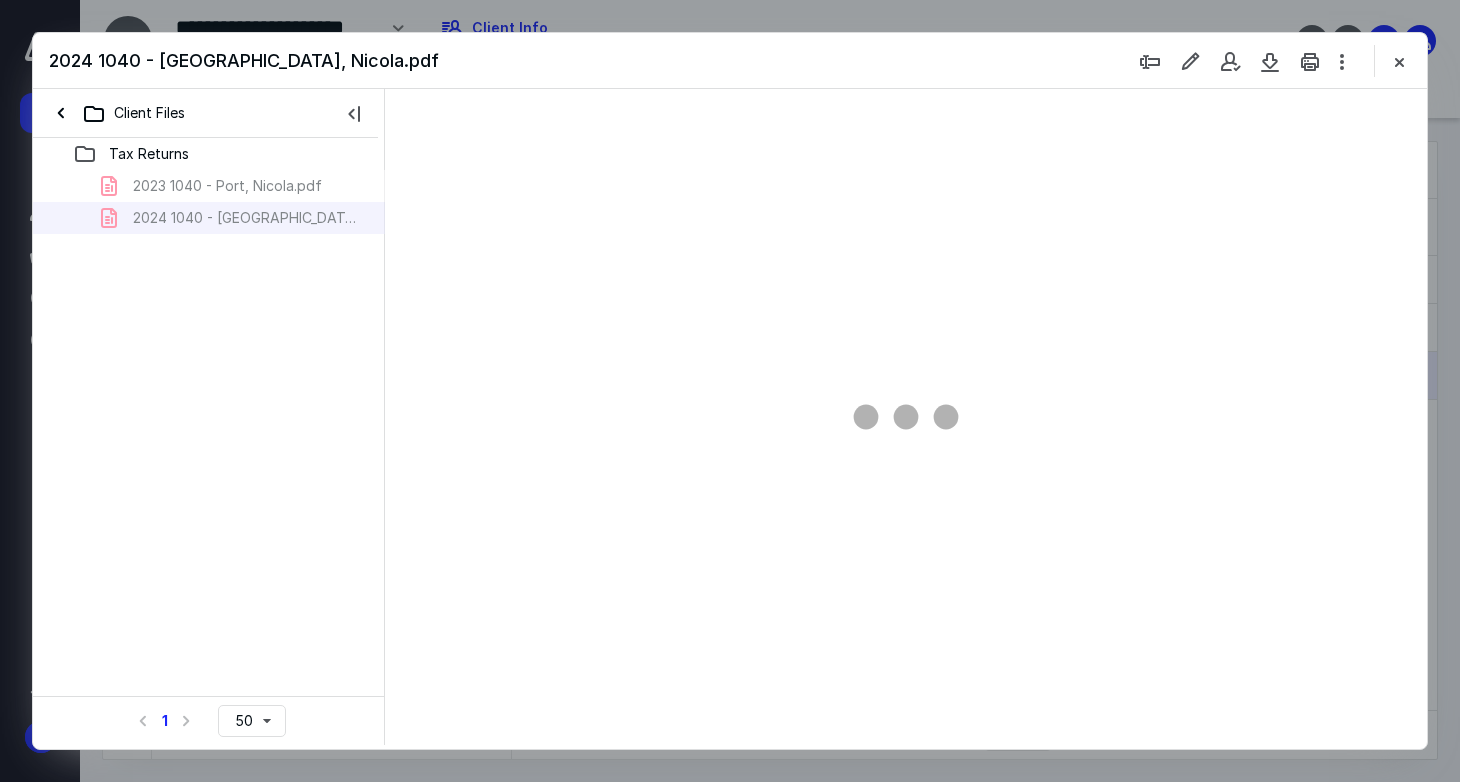 scroll, scrollTop: 0, scrollLeft: 0, axis: both 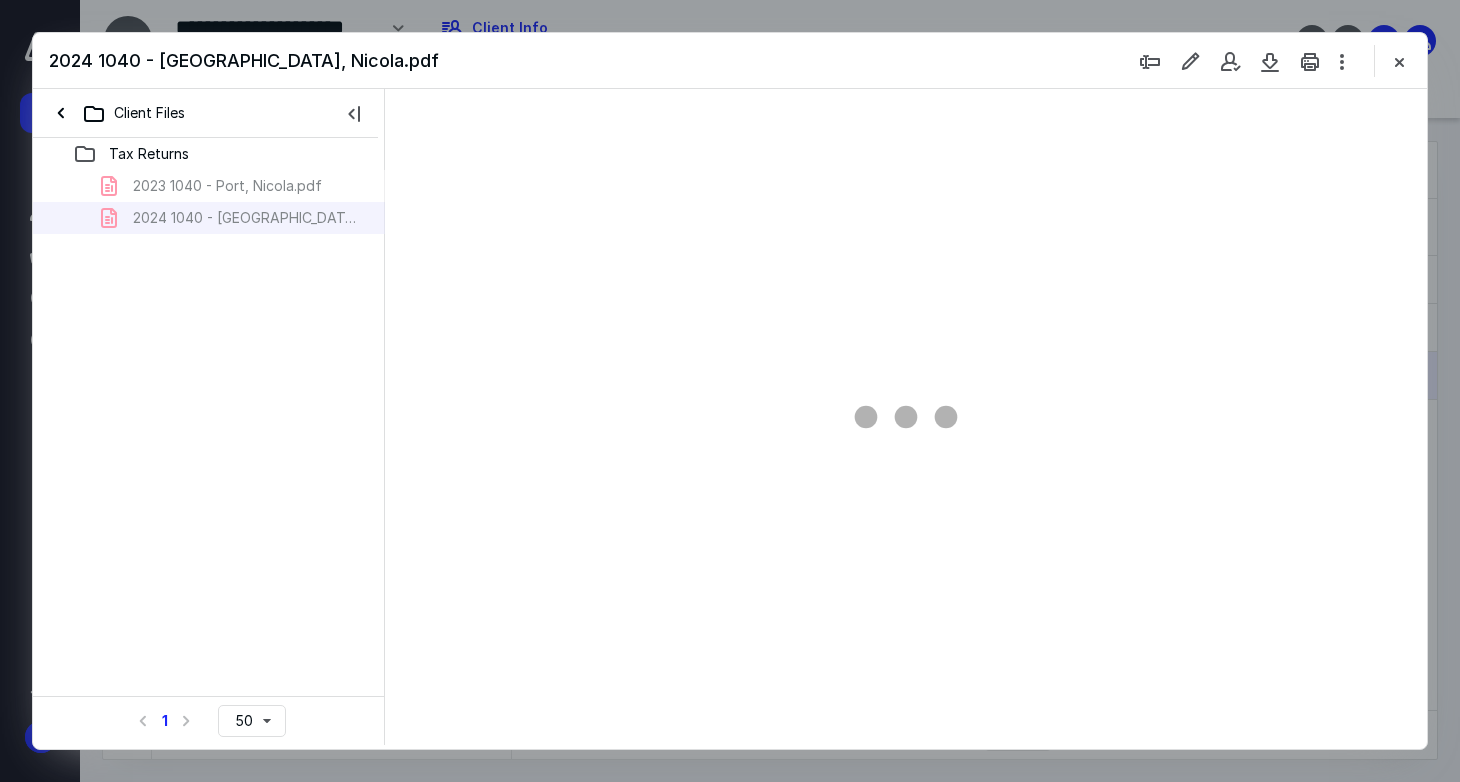 type on "73" 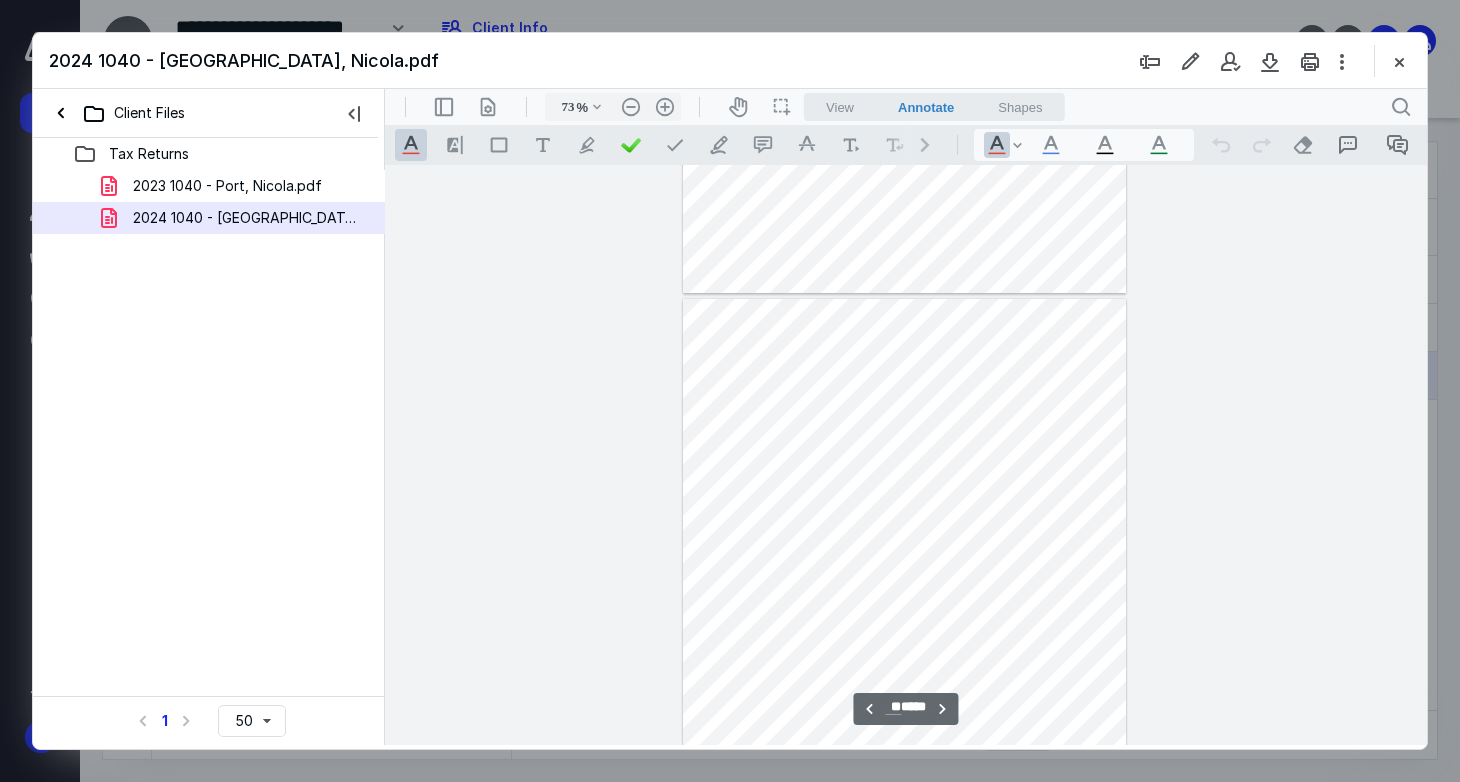 scroll, scrollTop: 5090, scrollLeft: 0, axis: vertical 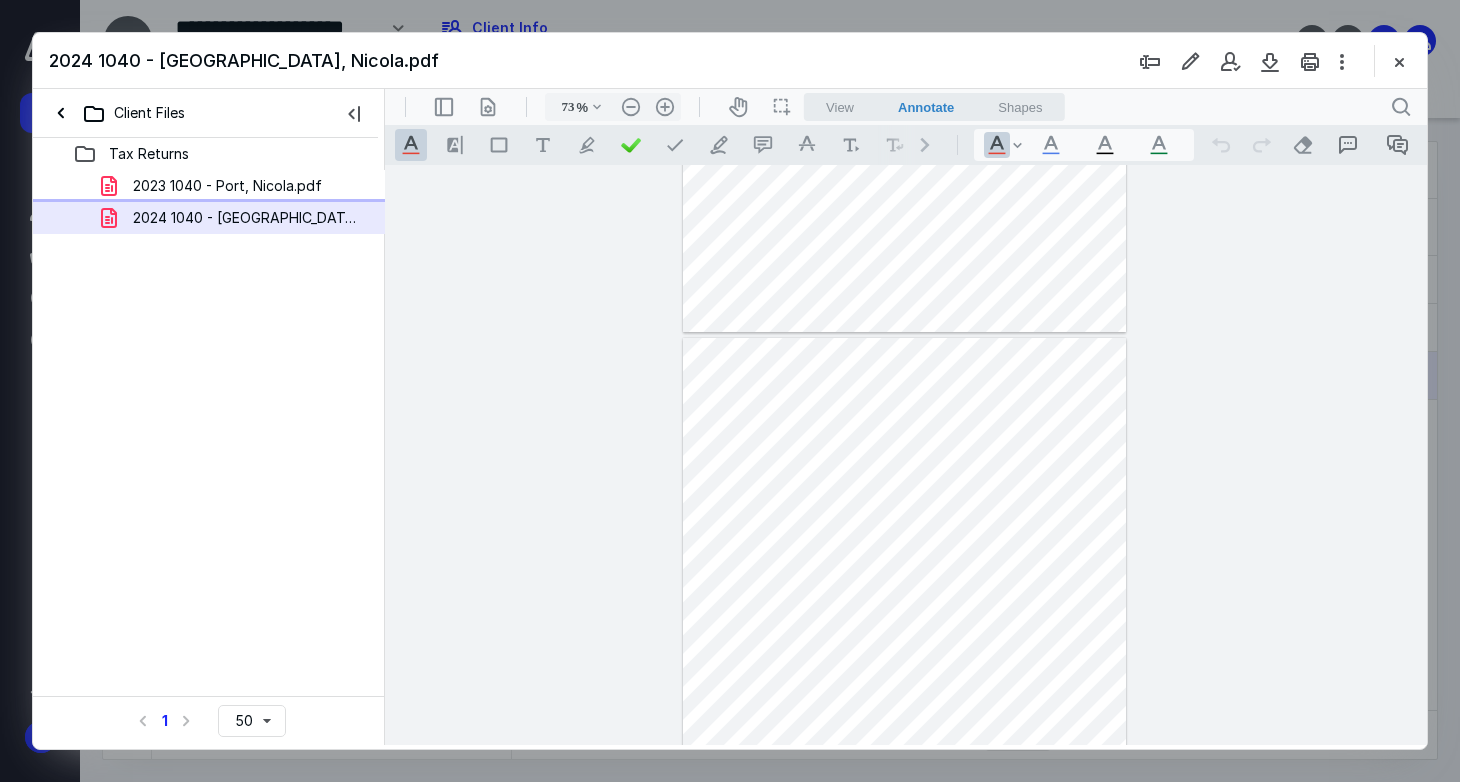 click on "2024 1040 - [GEOGRAPHIC_DATA], Nicola.pdf" at bounding box center (249, 218) 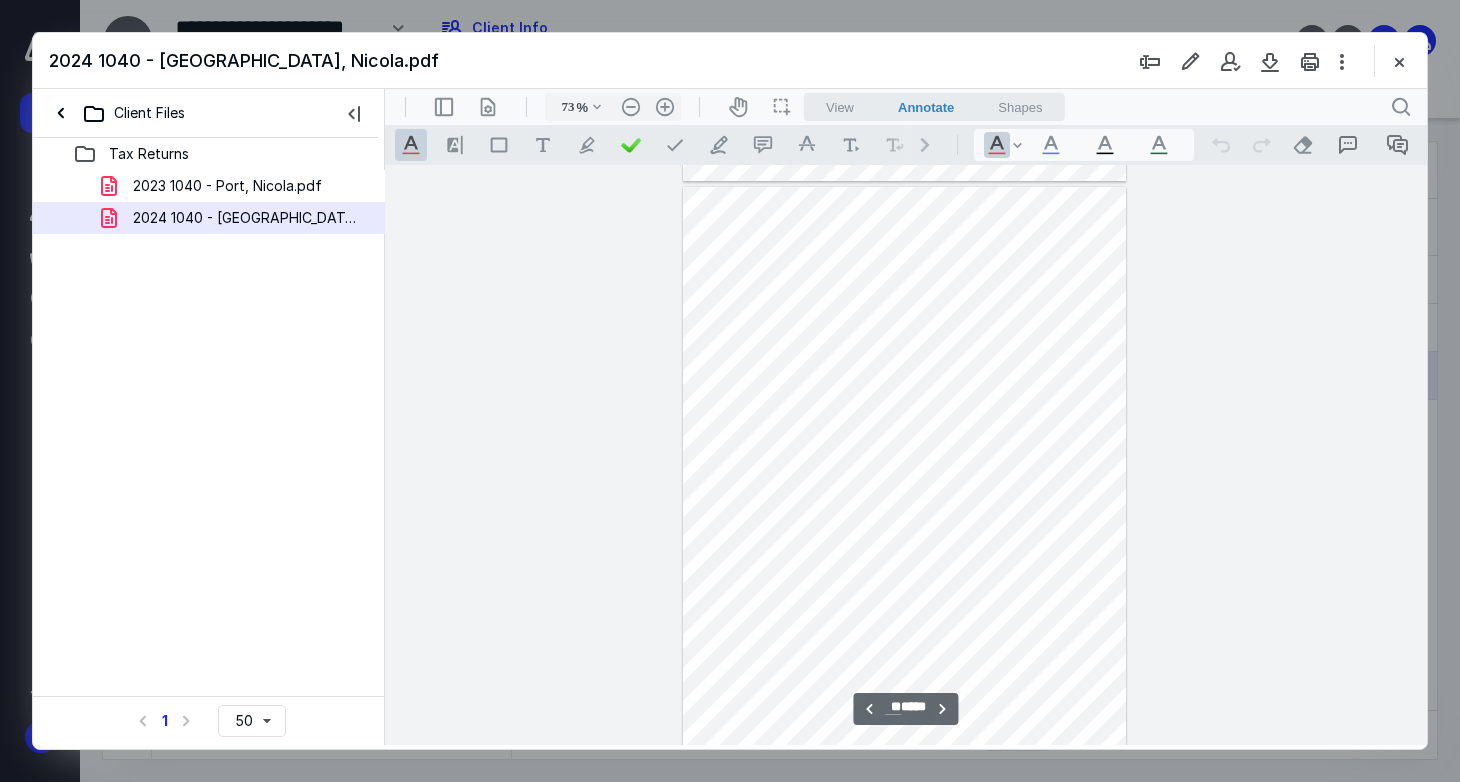 scroll, scrollTop: 5200, scrollLeft: 0, axis: vertical 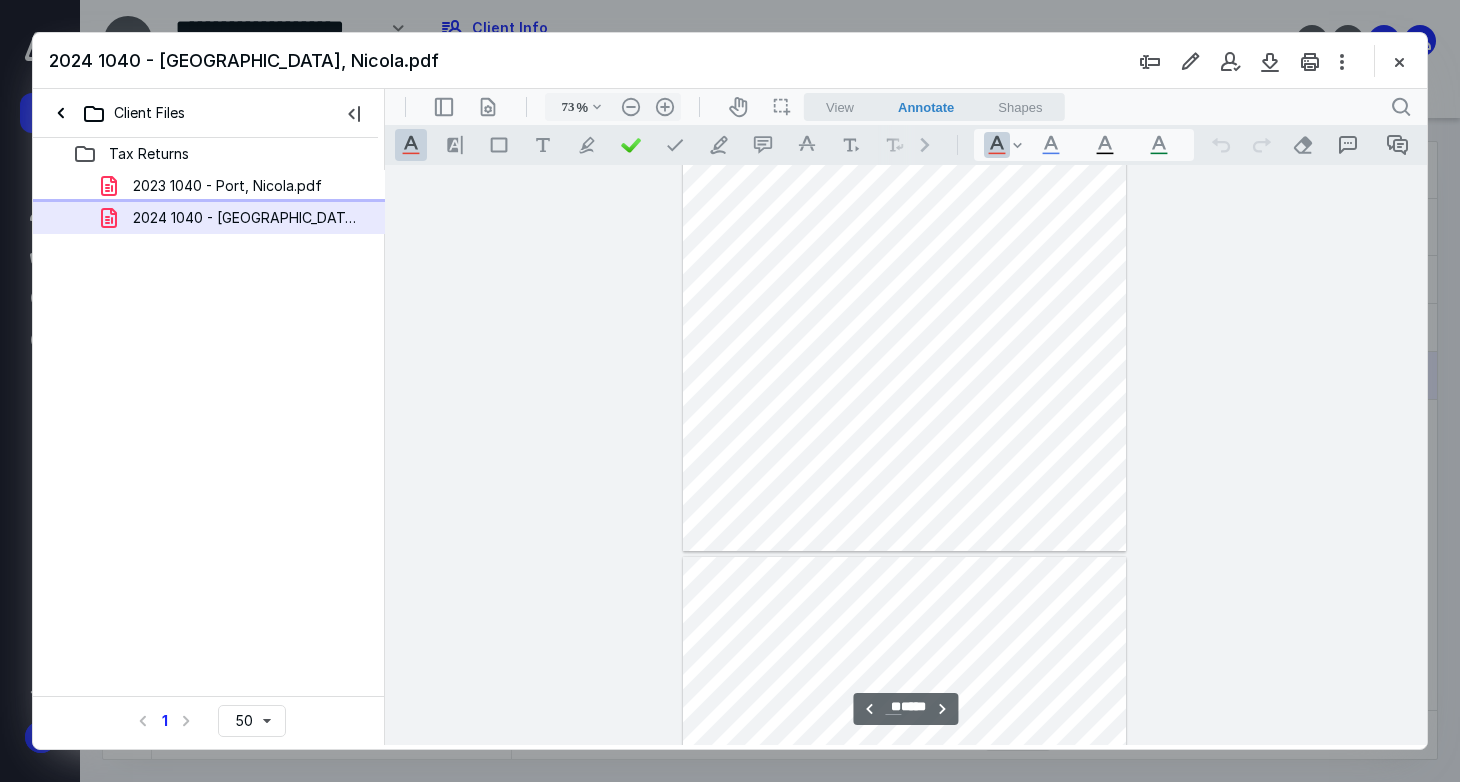type on "**" 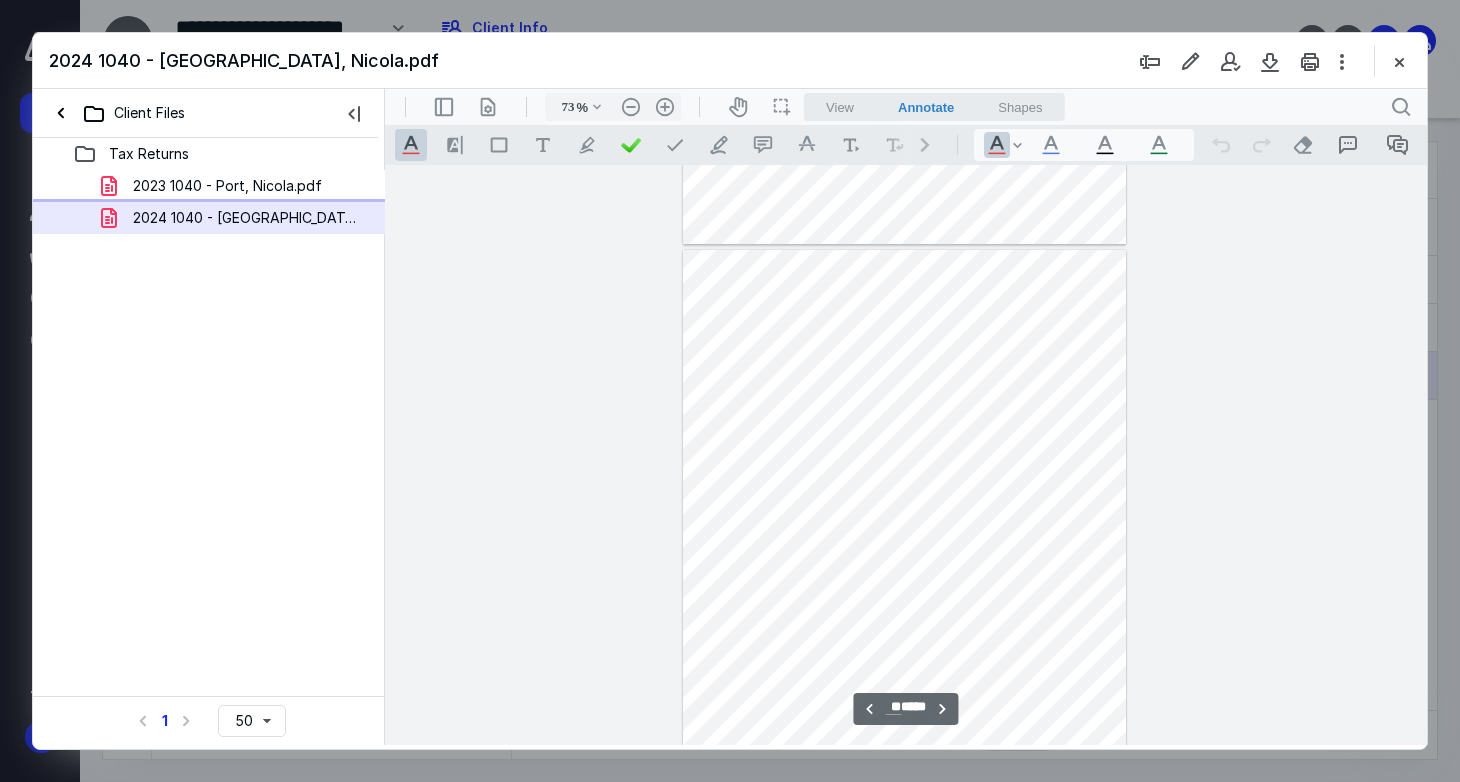 scroll, scrollTop: 30100, scrollLeft: 0, axis: vertical 